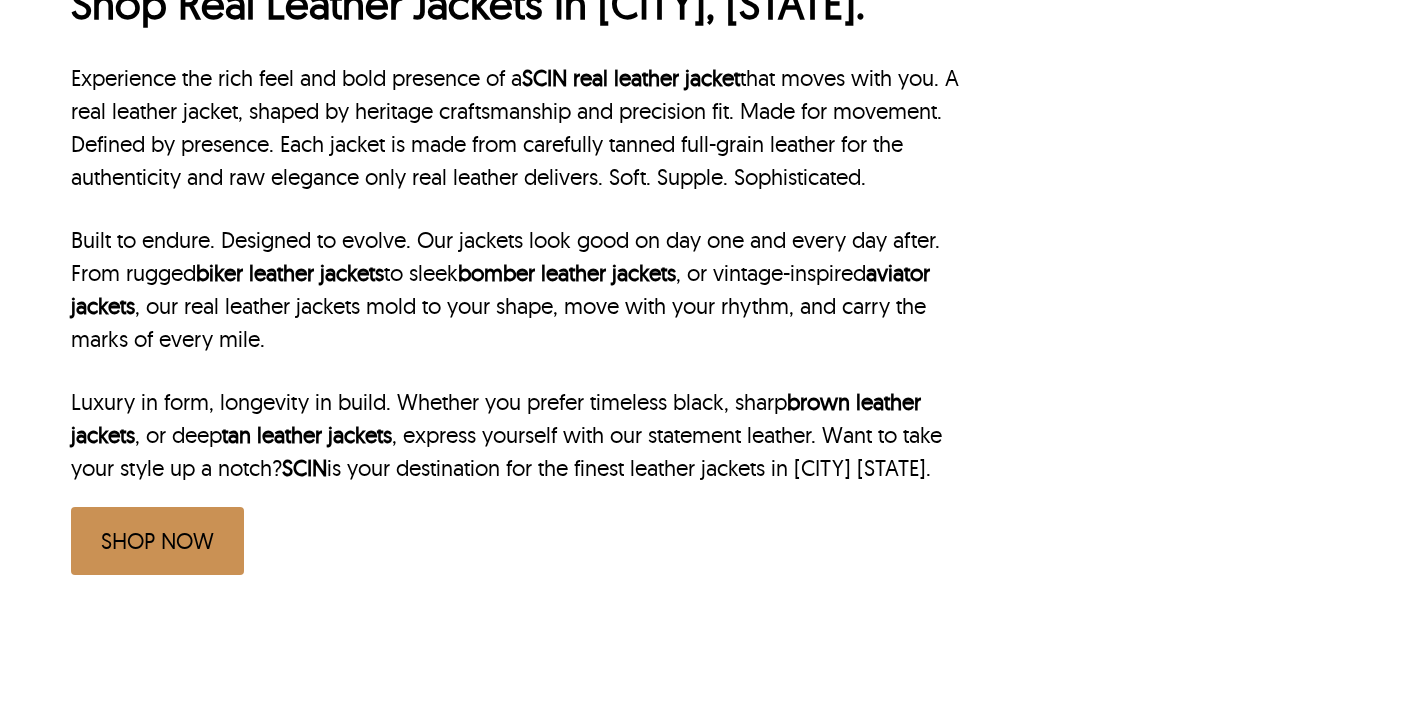 scroll, scrollTop: 865, scrollLeft: 0, axis: vertical 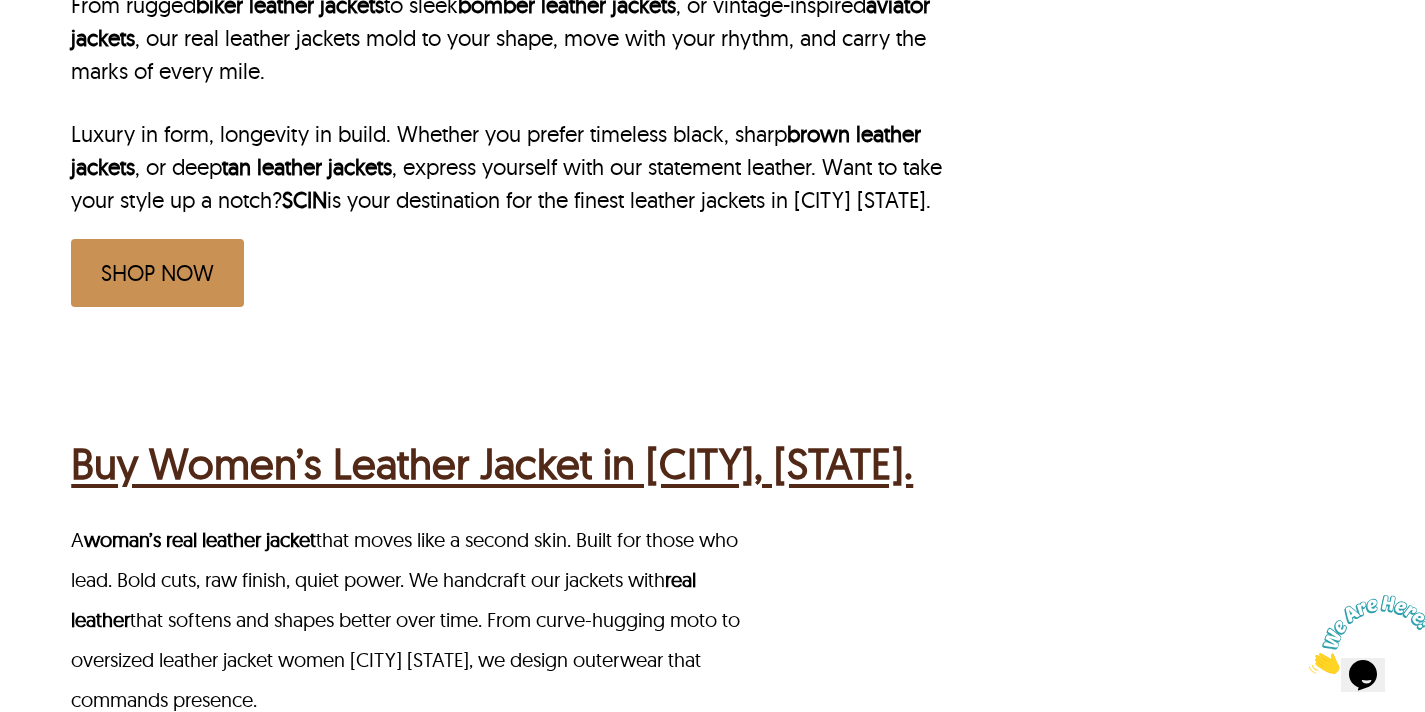 click on "SHOP NOW" at bounding box center [157, 273] 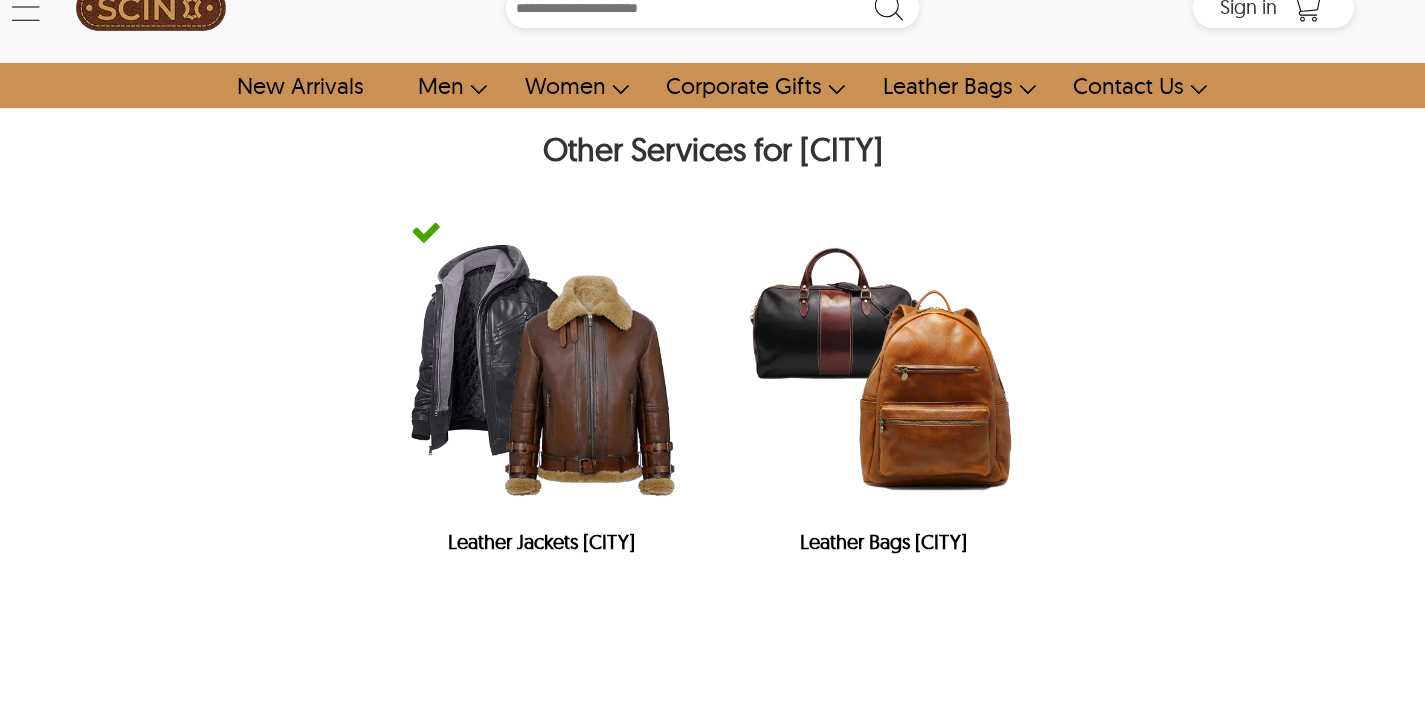 scroll, scrollTop: 56, scrollLeft: 0, axis: vertical 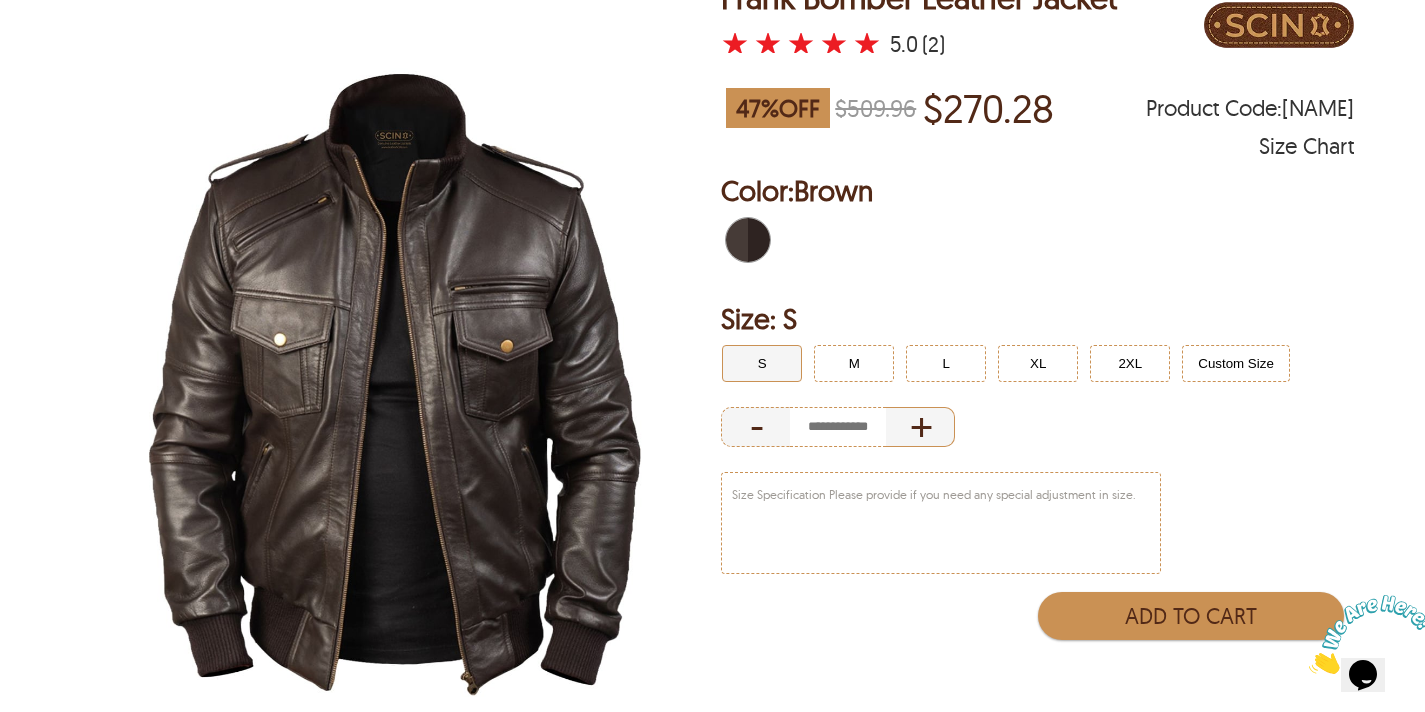 click on "+" at bounding box center (920, 427) 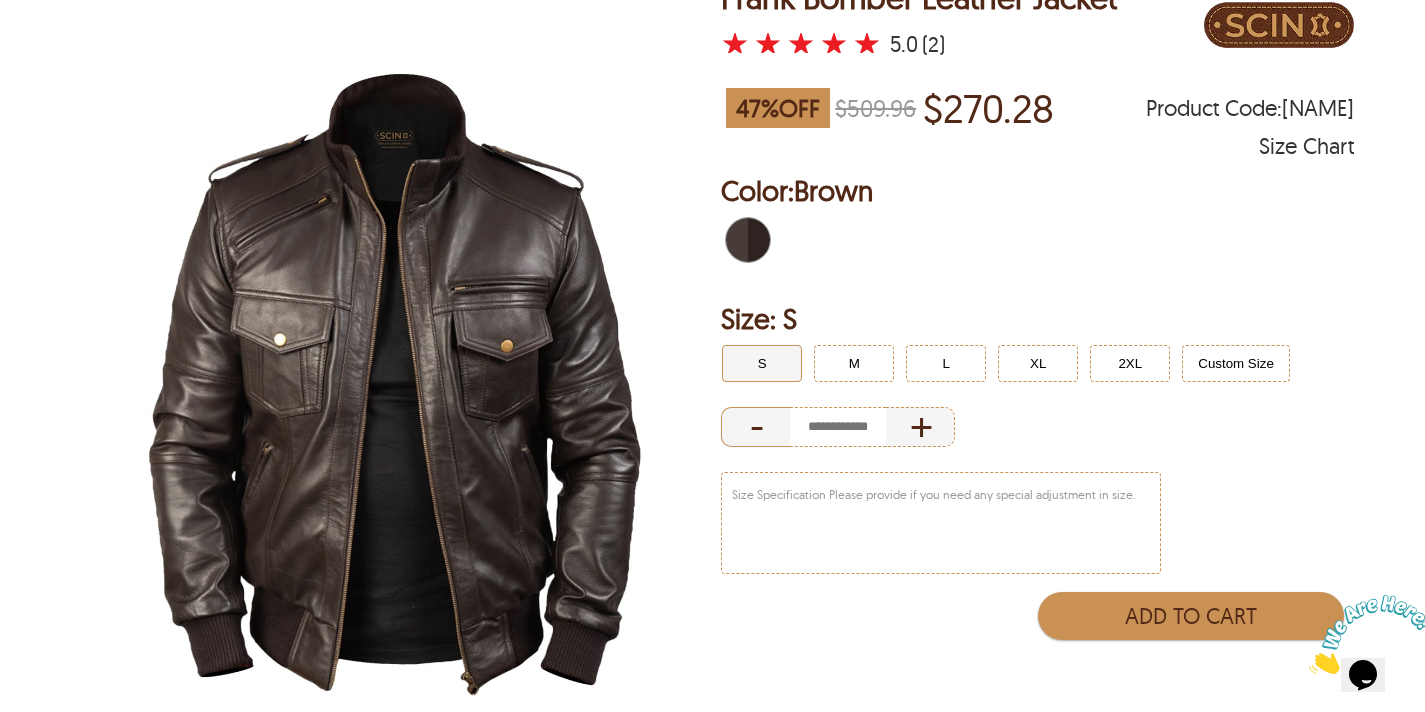 click on "-" at bounding box center (755, 427) 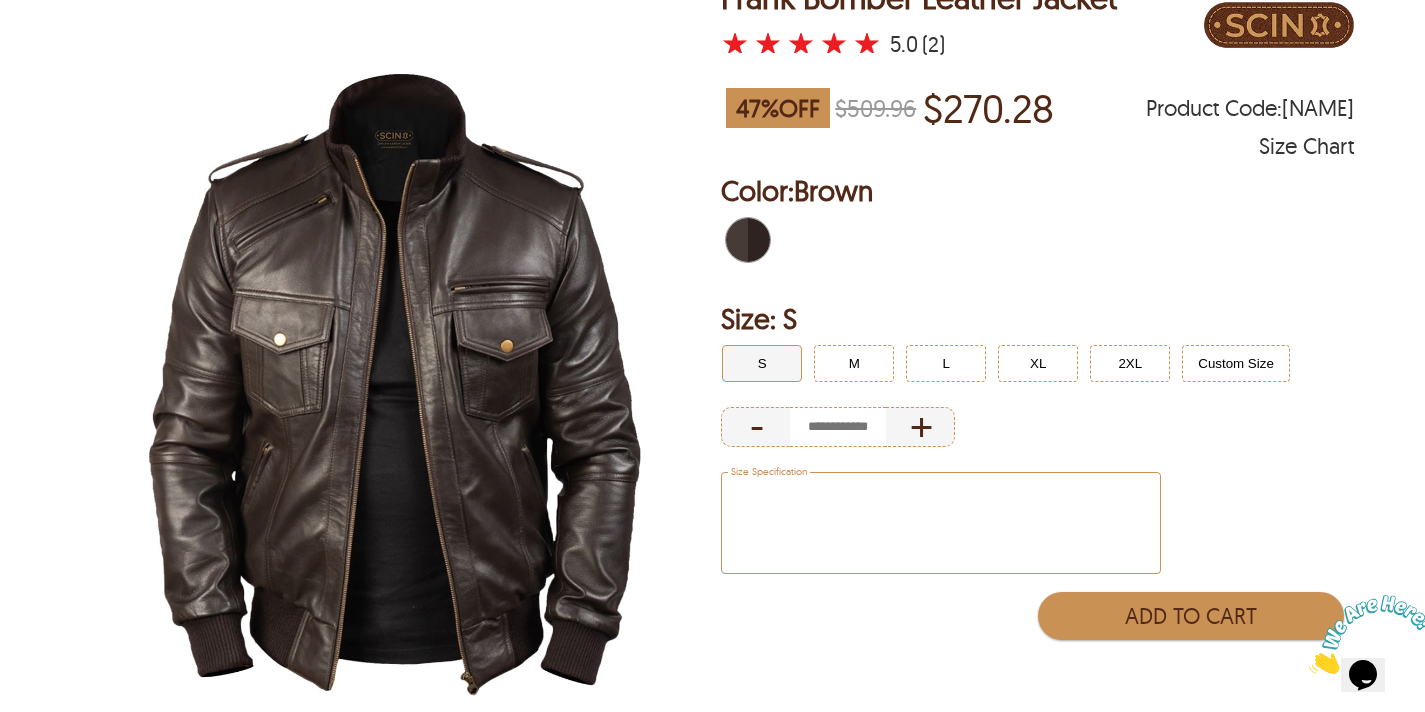 click at bounding box center (941, 523) 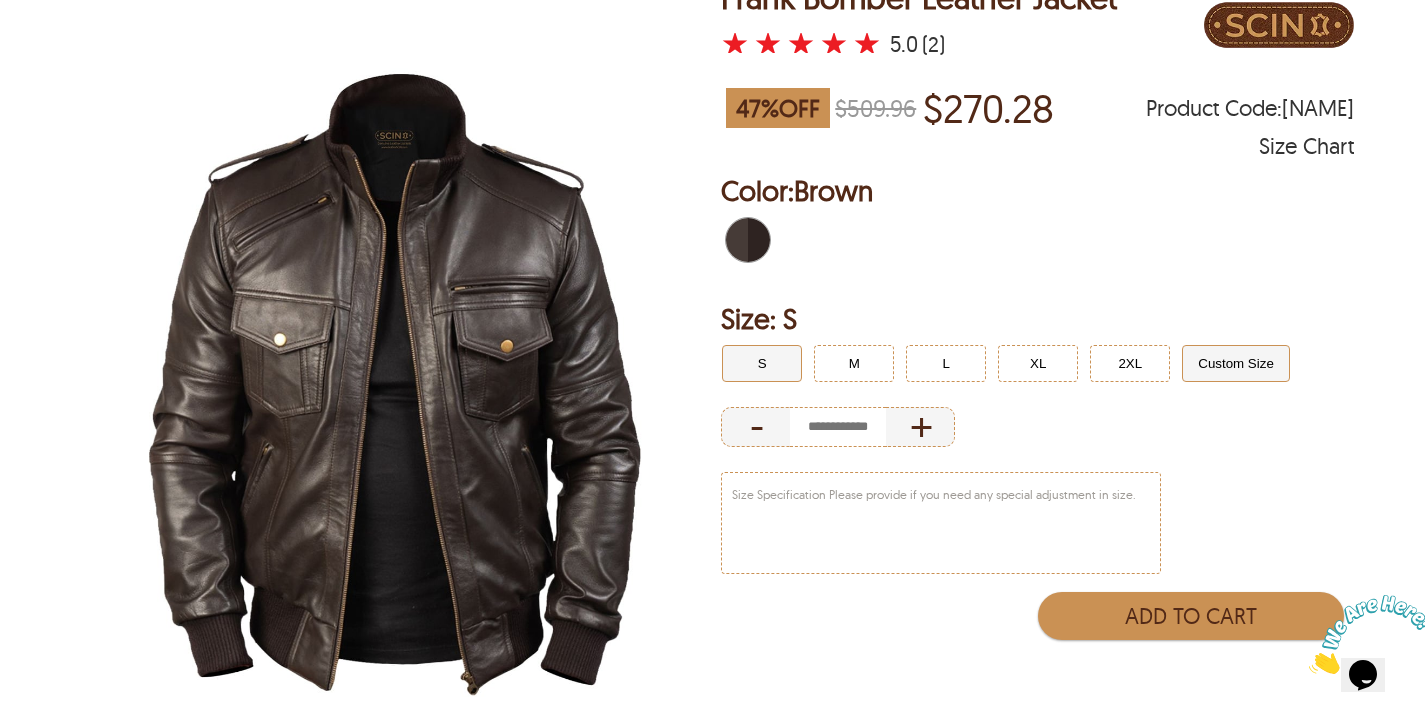 click on "Custom Size" at bounding box center [1236, 363] 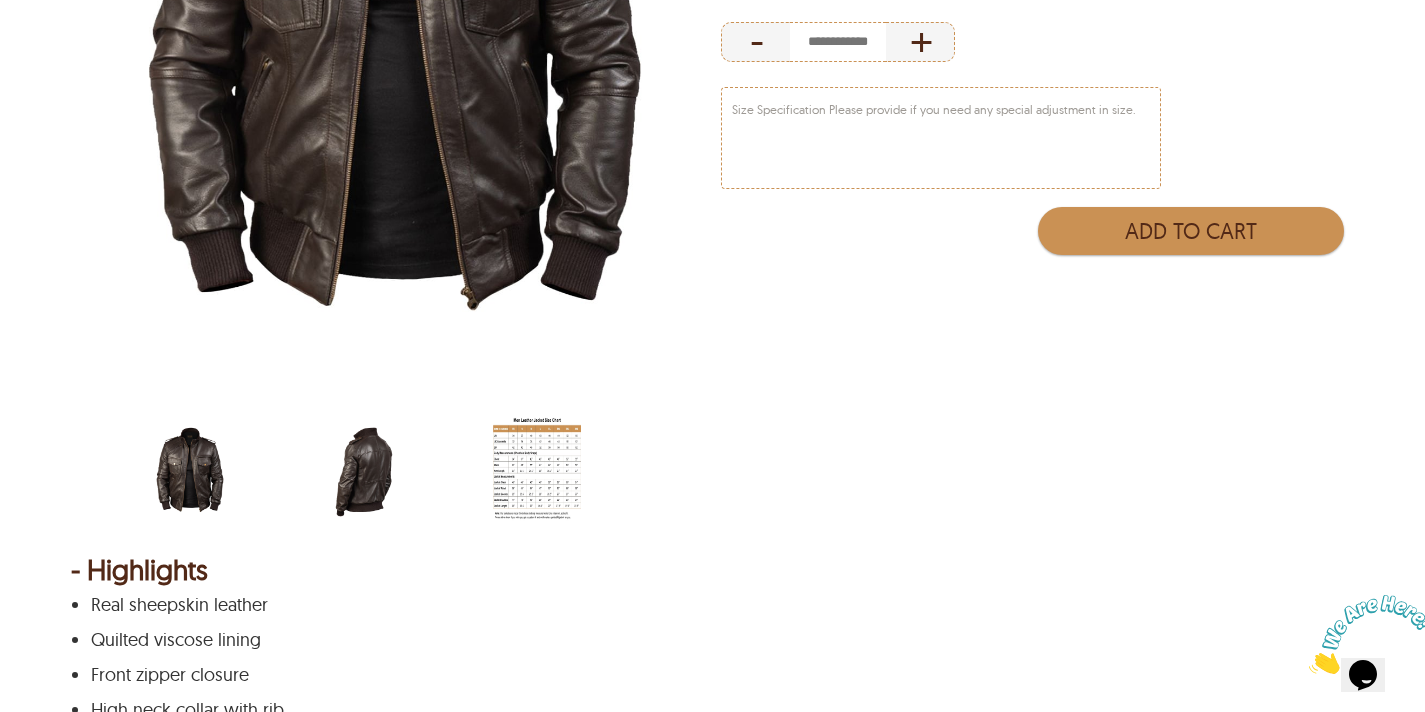 scroll, scrollTop: 631, scrollLeft: 0, axis: vertical 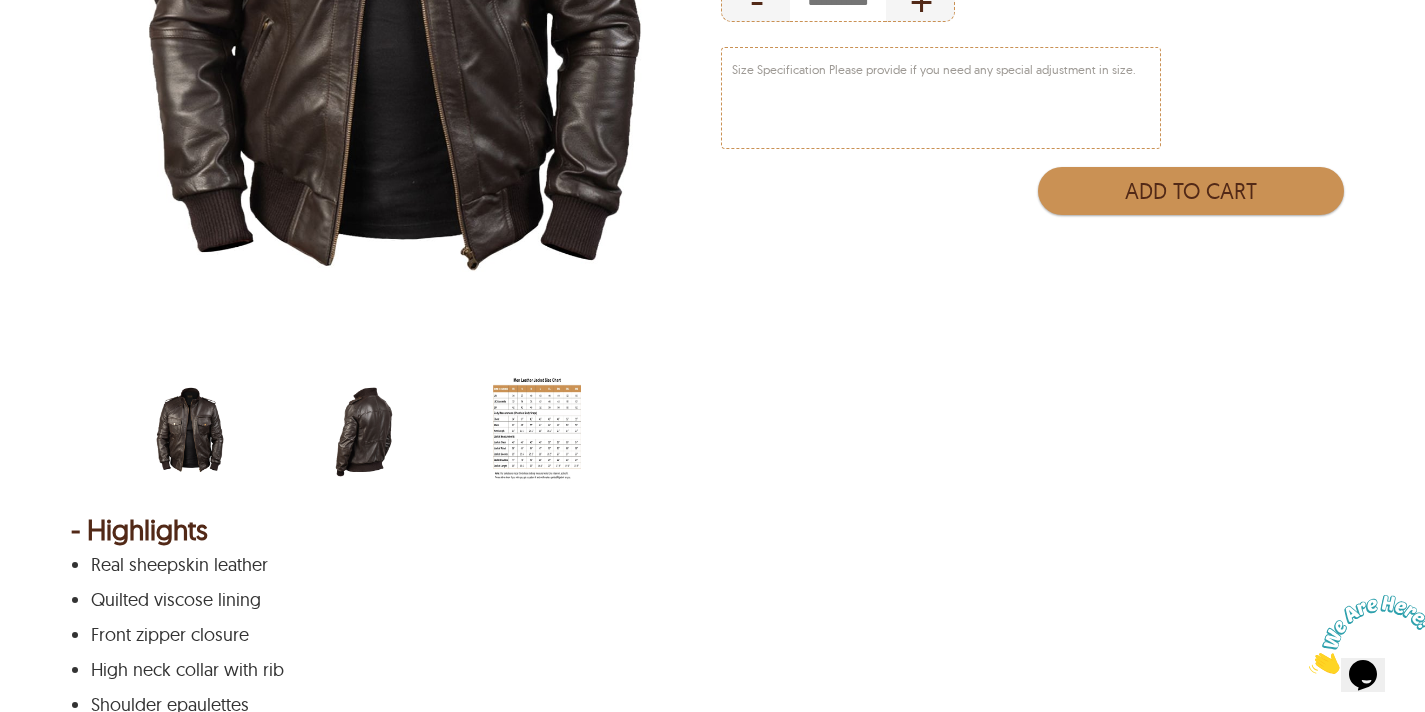 click at bounding box center (537, 430) 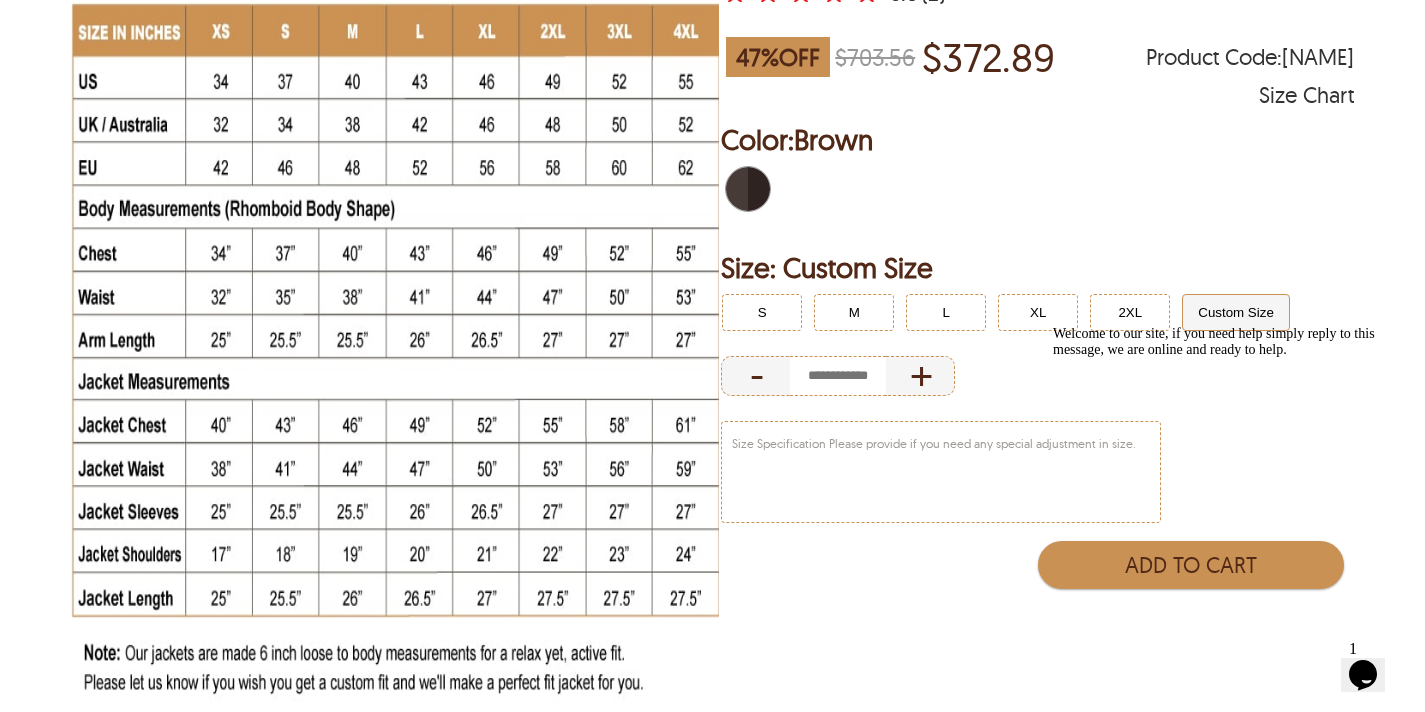 scroll, scrollTop: 256, scrollLeft: 0, axis: vertical 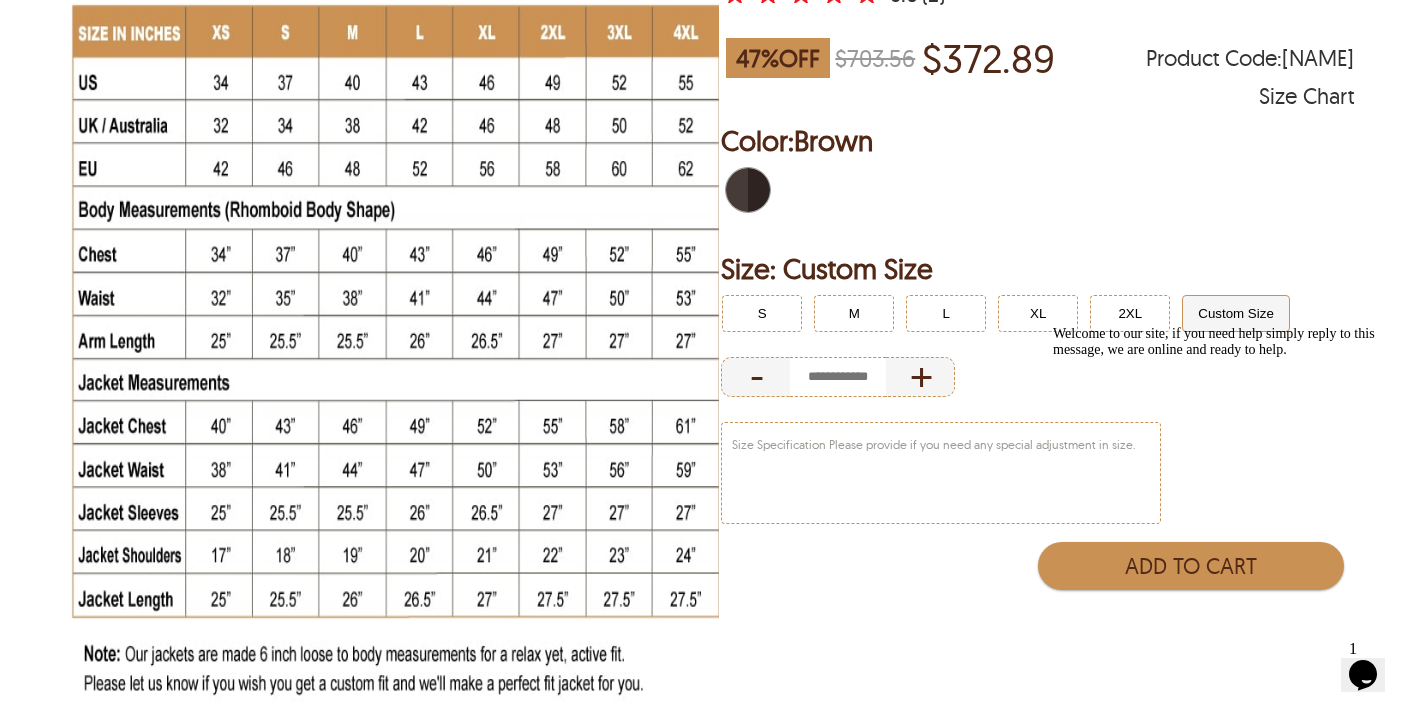 click on "Welcome to our site, if you need help simply reply to this message, we are online and ready to help." at bounding box center [1233, 342] 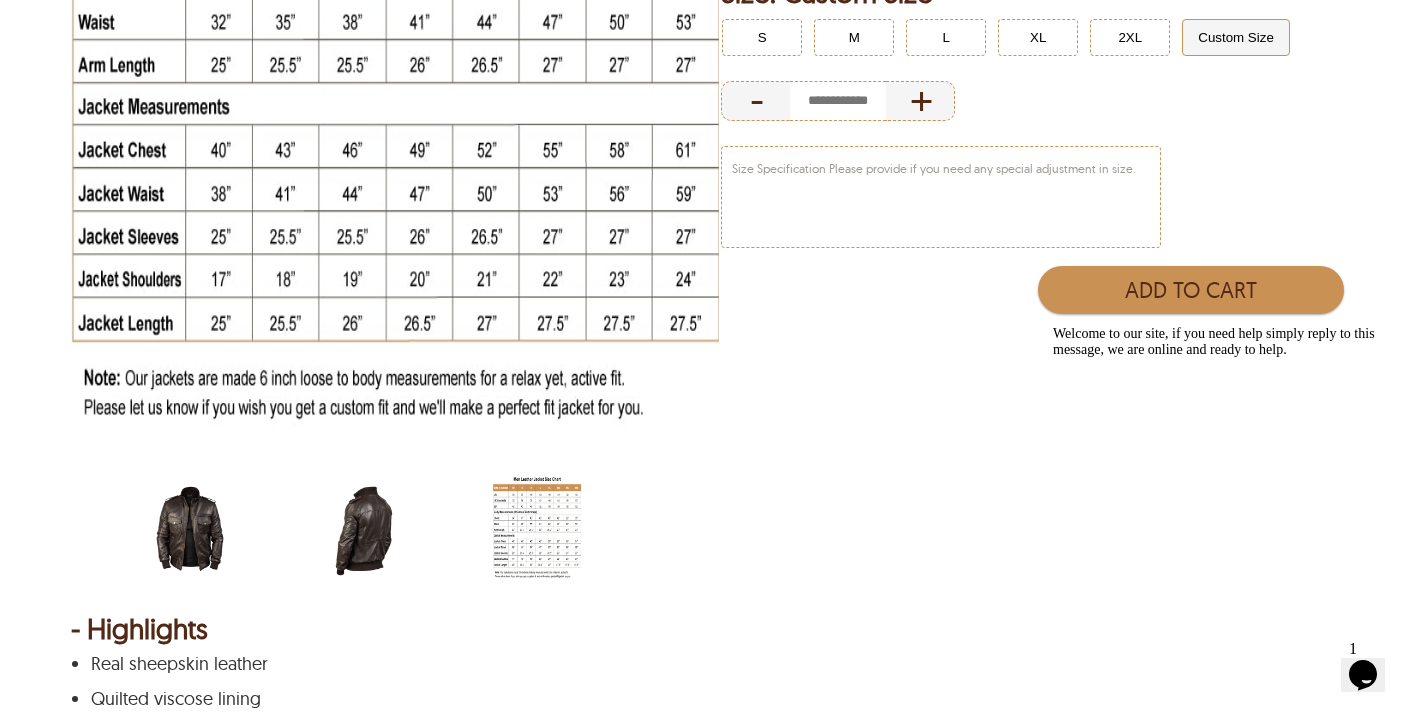 scroll, scrollTop: 172, scrollLeft: 0, axis: vertical 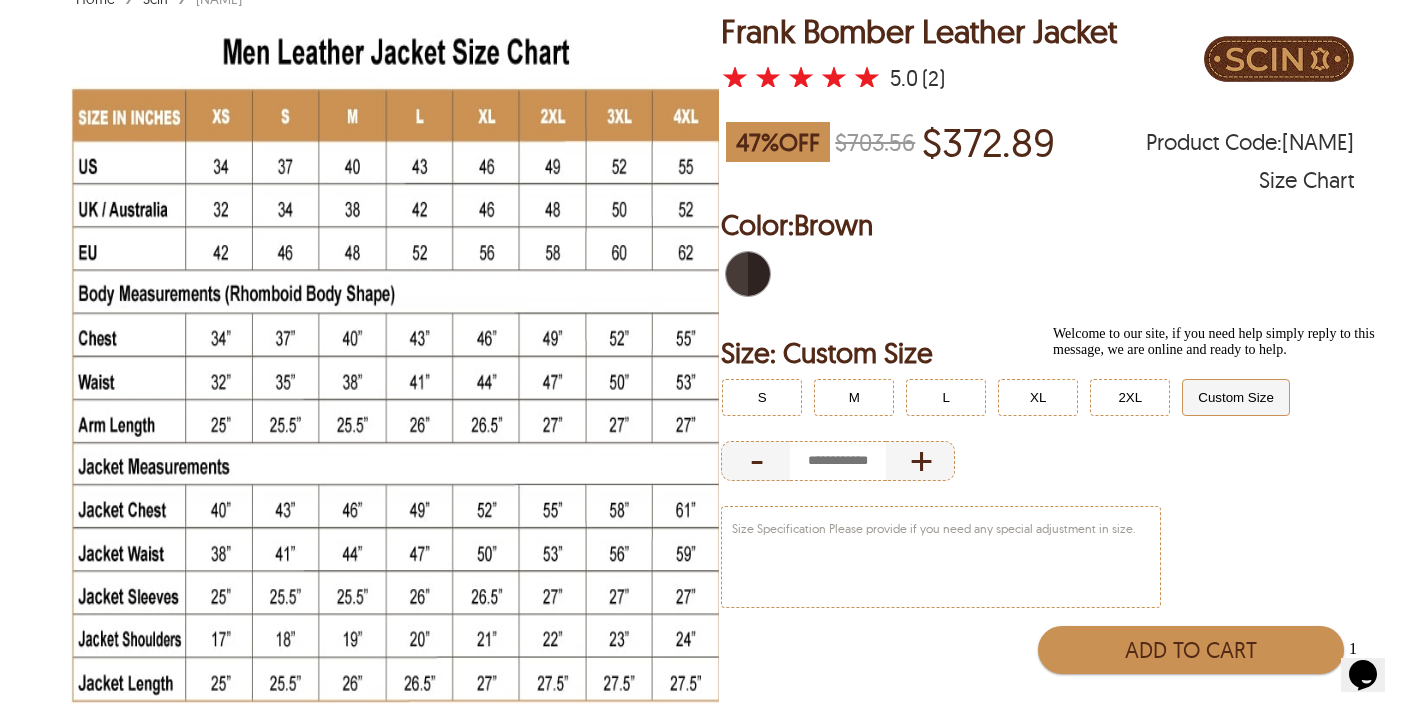 click at bounding box center [765, 274] 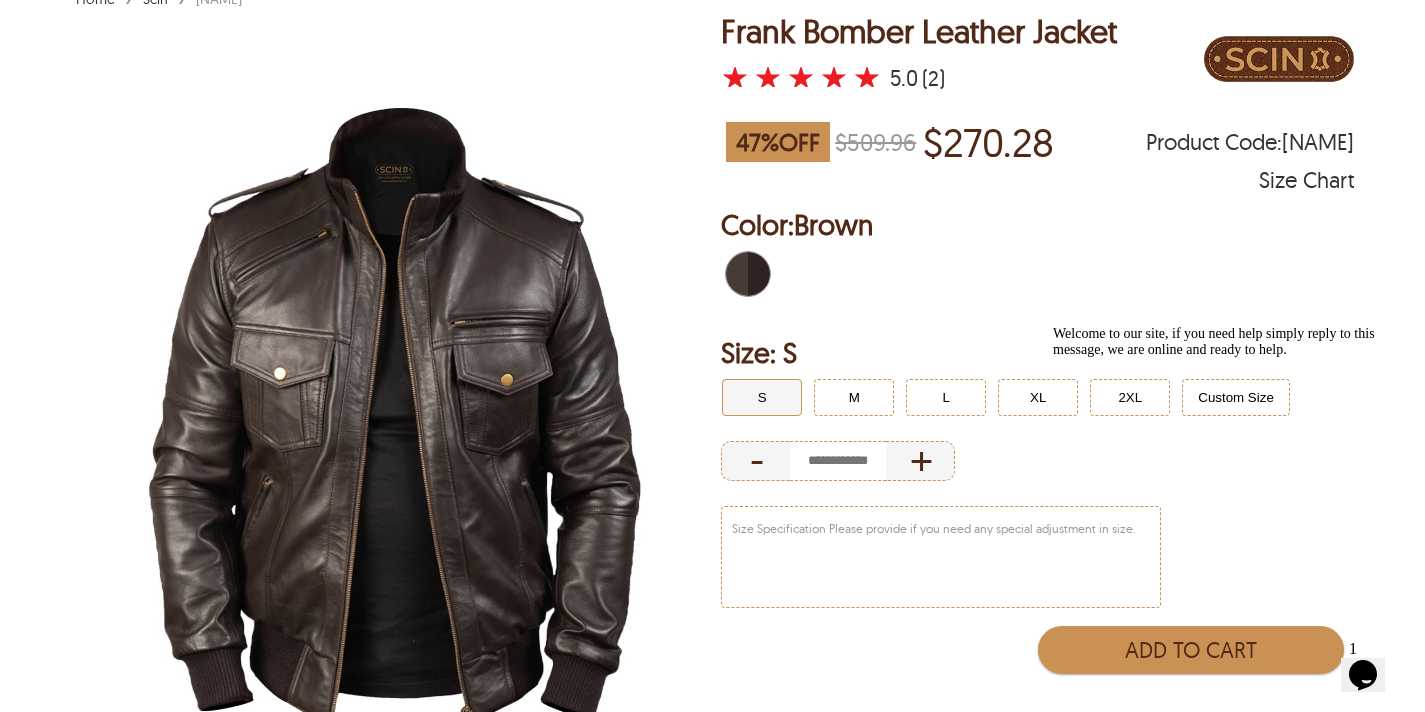 click at bounding box center (737, 274) 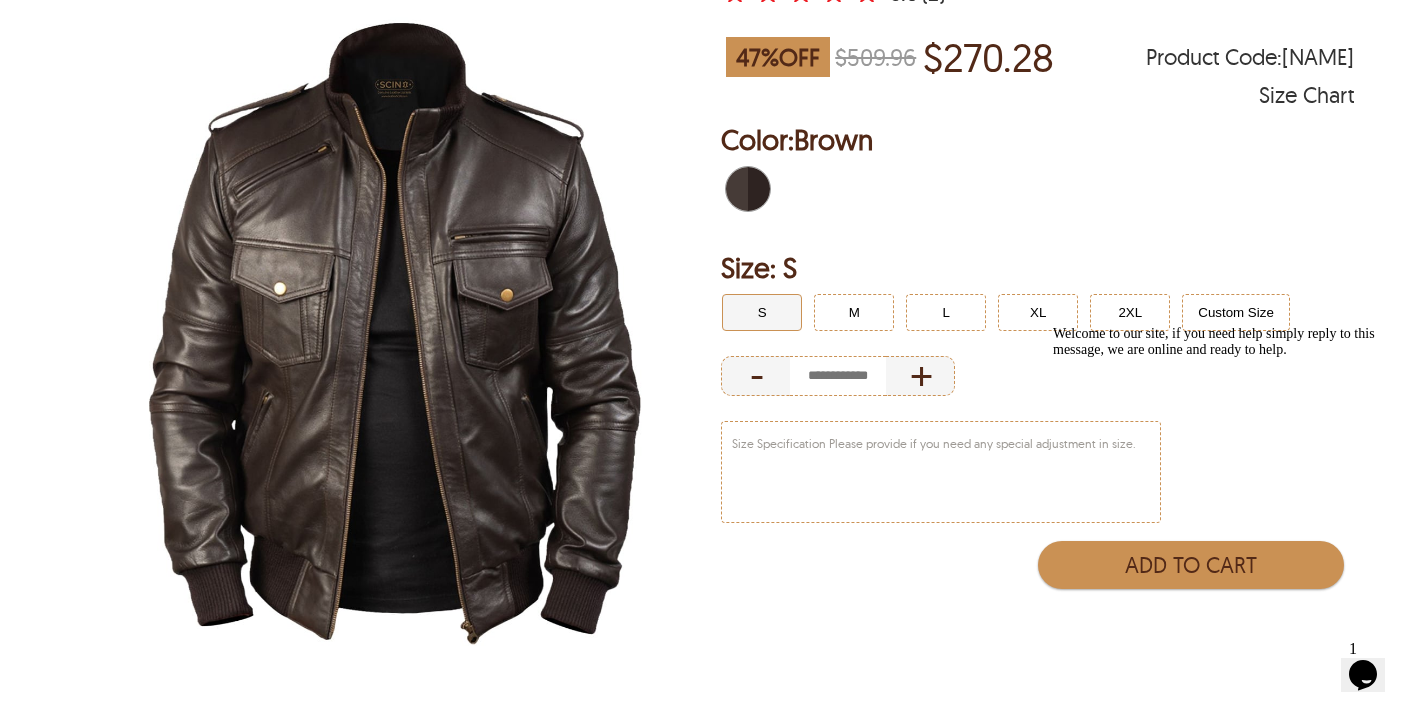 scroll, scrollTop: 267, scrollLeft: 0, axis: vertical 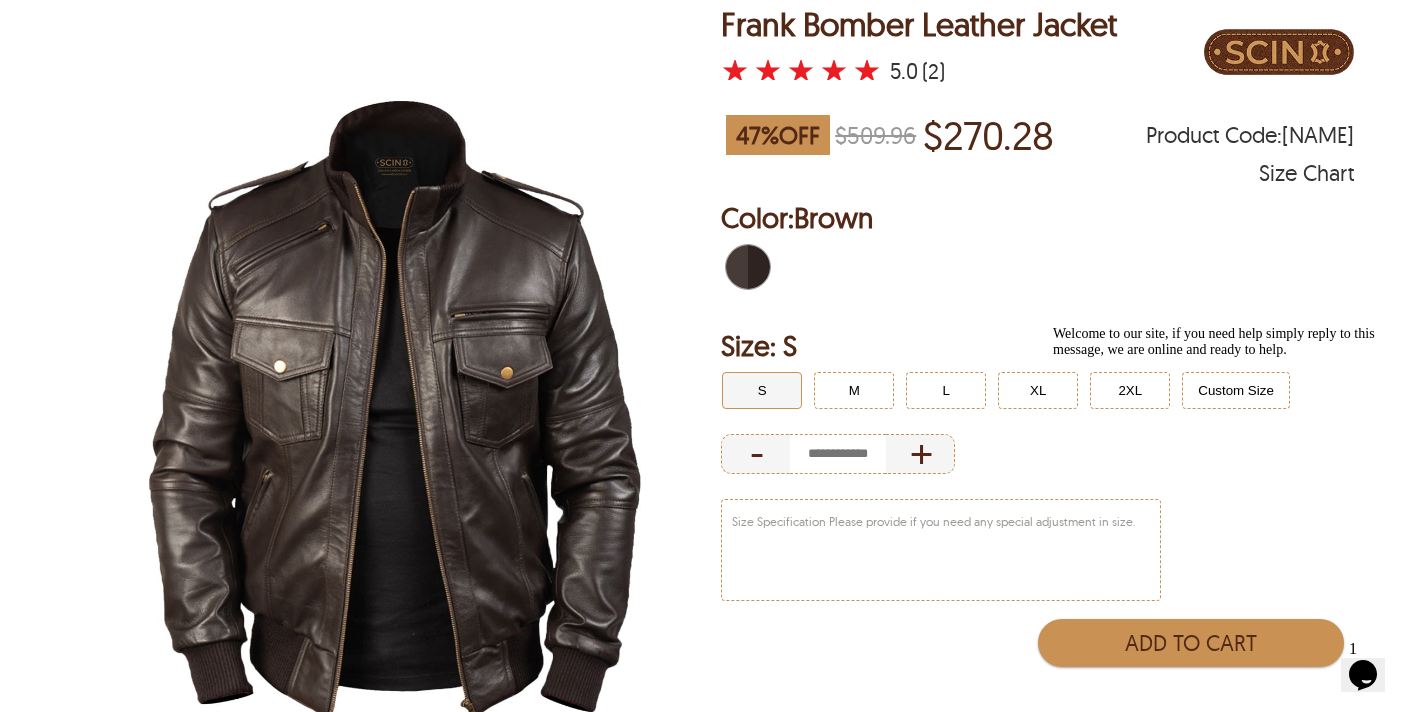 click on "Size Chart" at bounding box center (1306, 173) 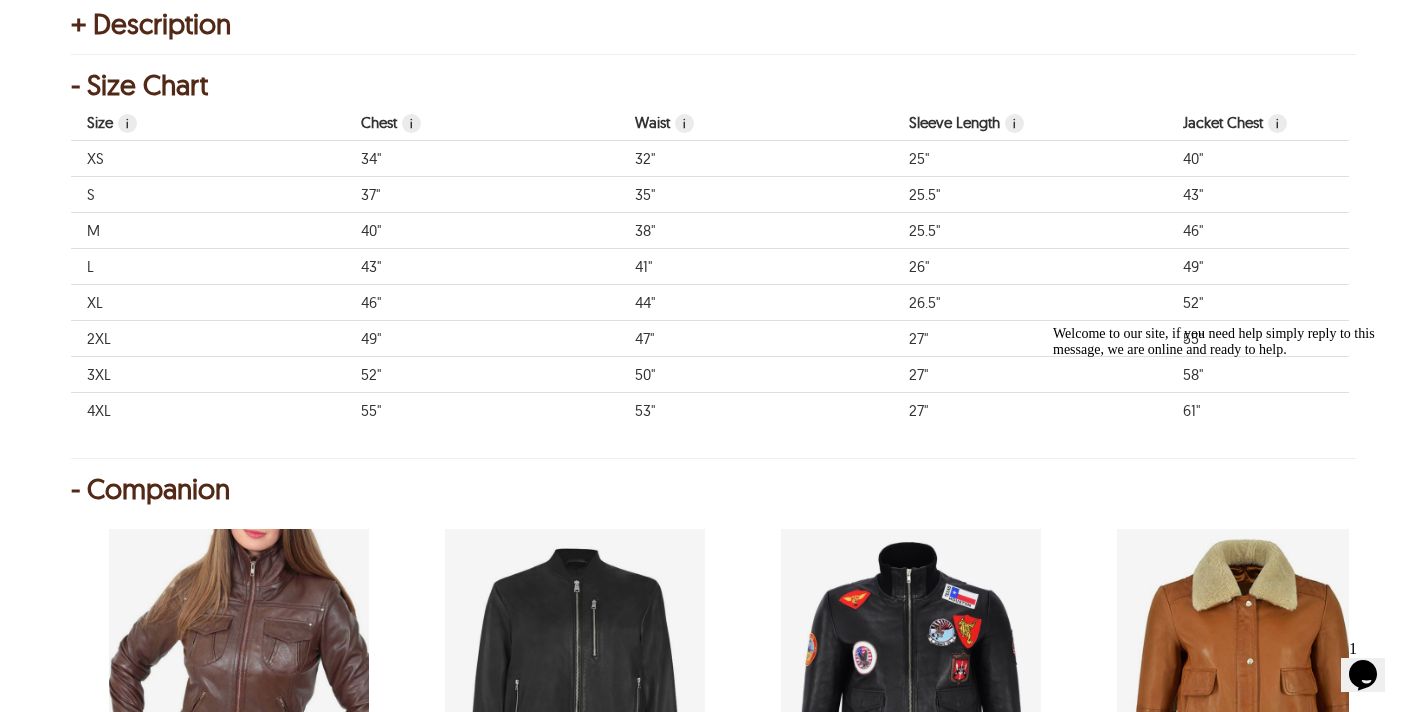 scroll, scrollTop: 1519, scrollLeft: 0, axis: vertical 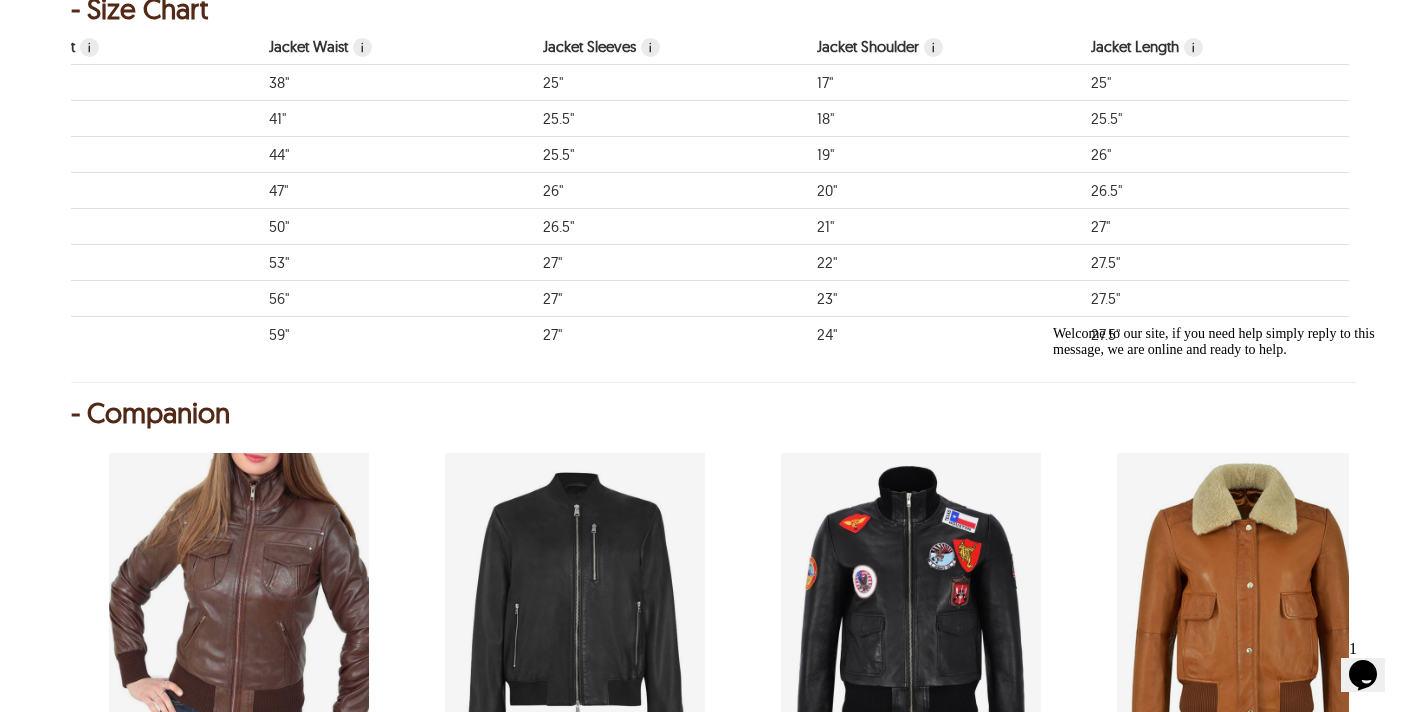click 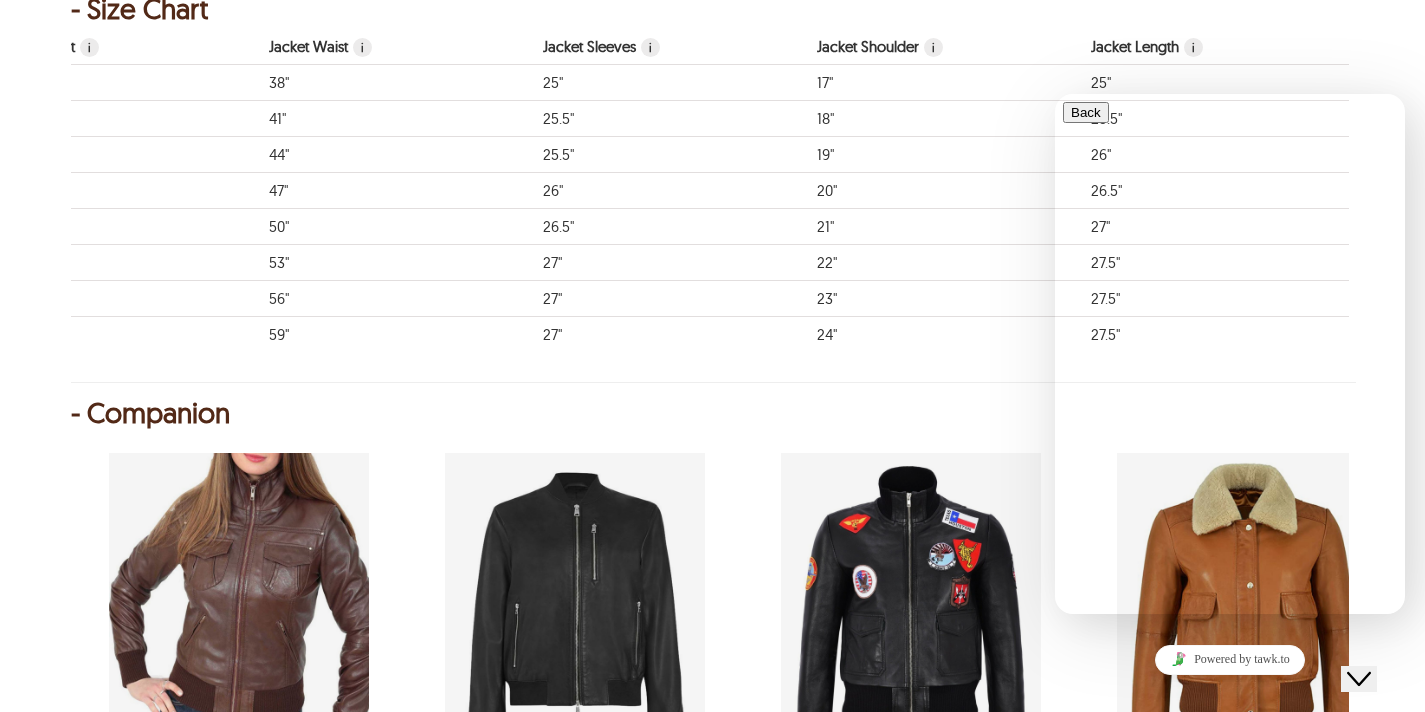 click on "Close Chat This icon closes the chat window." at bounding box center (1359, 679) 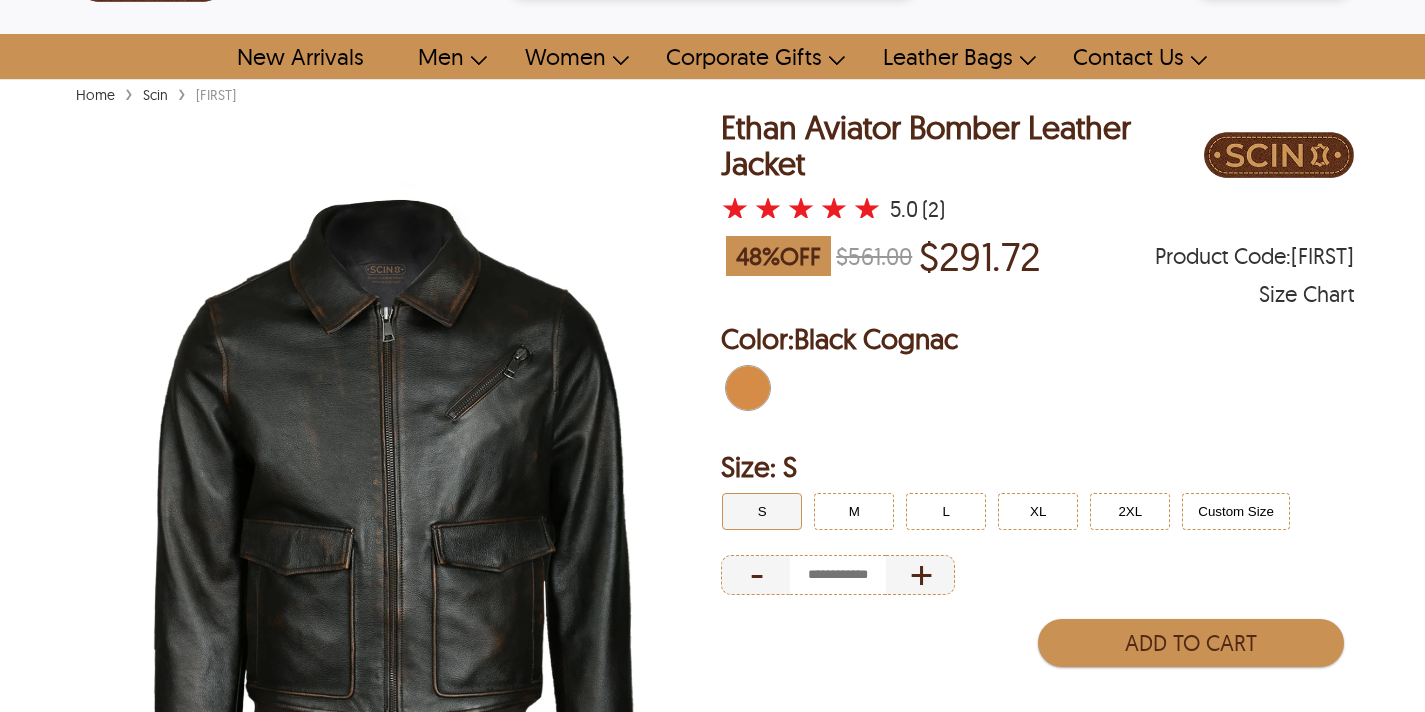 scroll, scrollTop: 129, scrollLeft: 0, axis: vertical 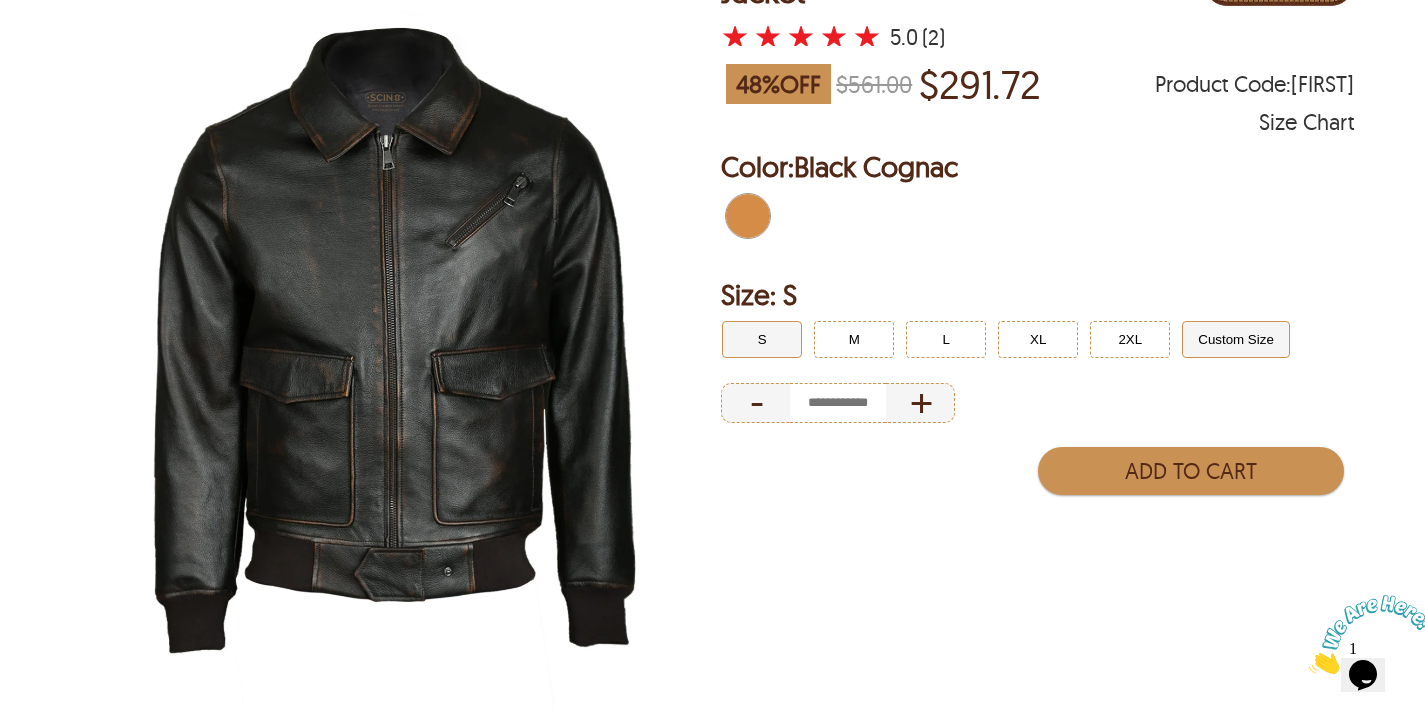 click on "Custom Size" at bounding box center [1236, 339] 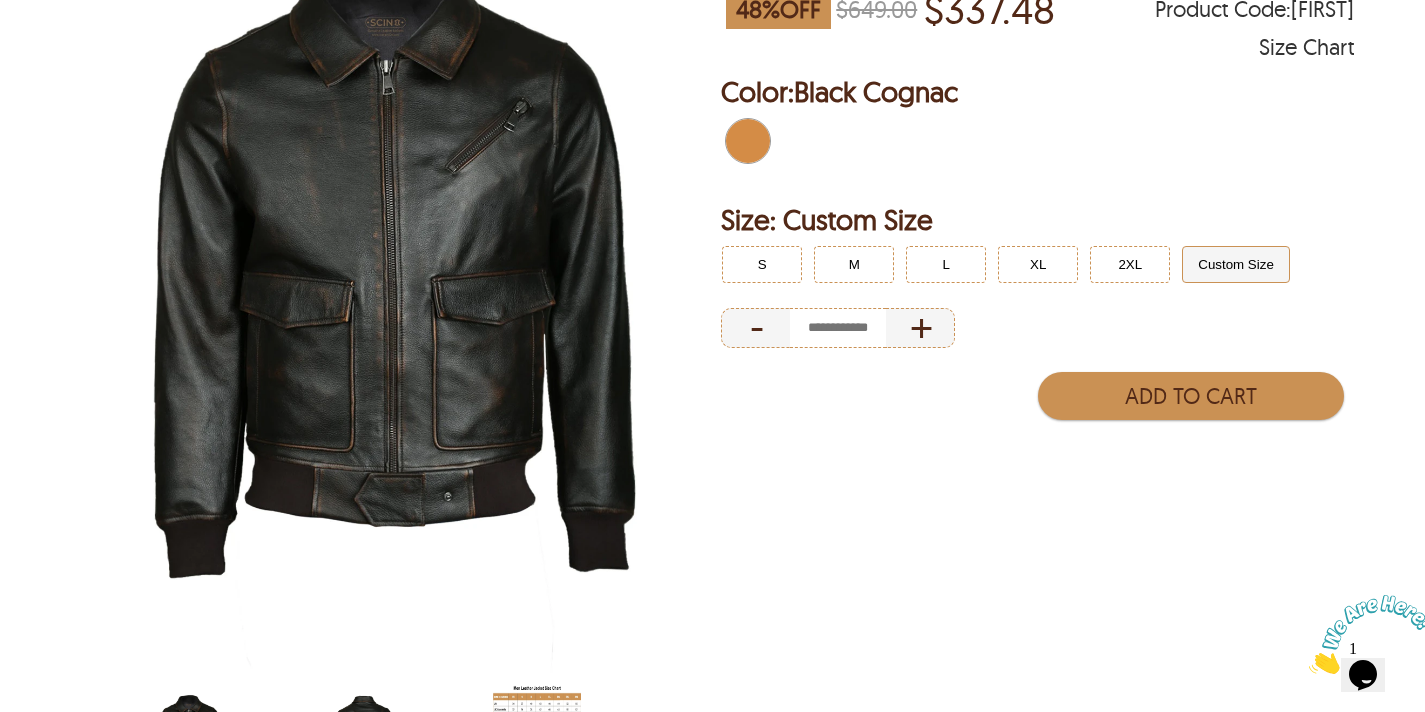 scroll, scrollTop: 325, scrollLeft: 0, axis: vertical 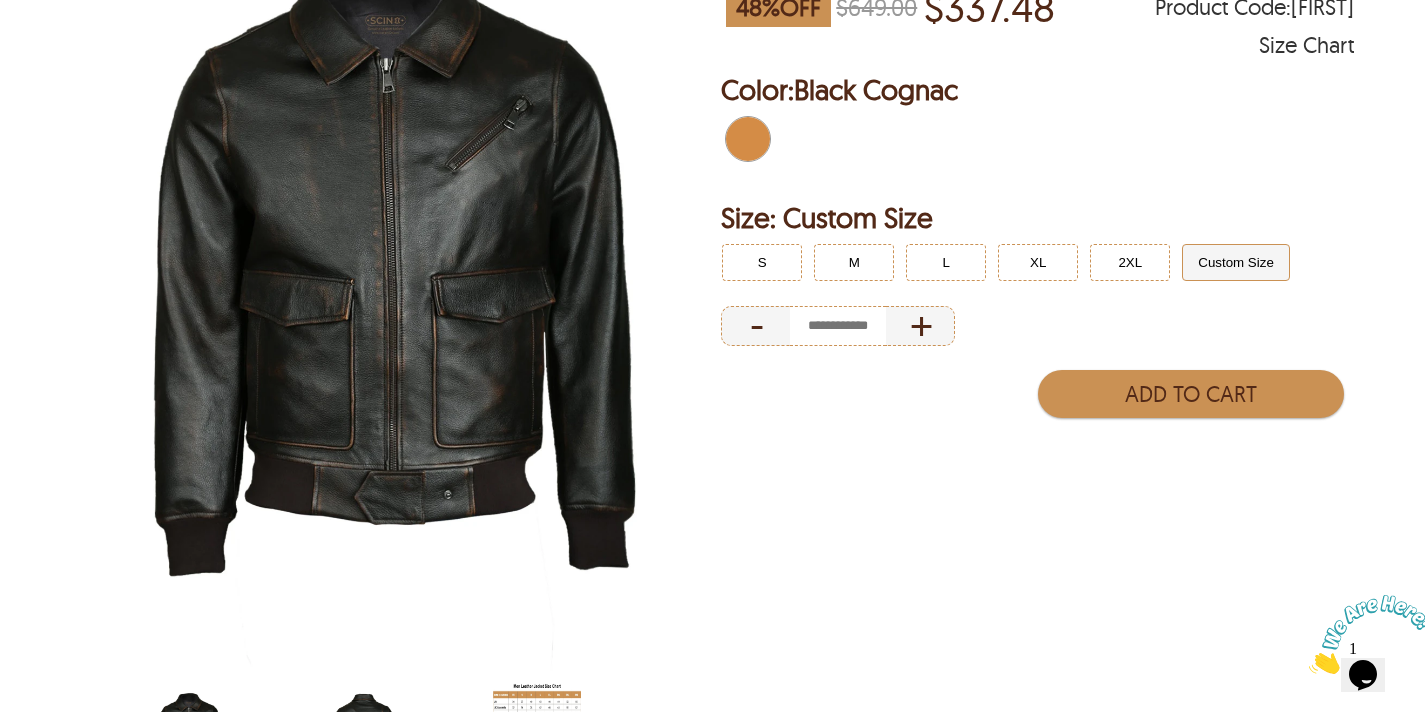 click on "Add to Cart" at bounding box center (1037, 424) 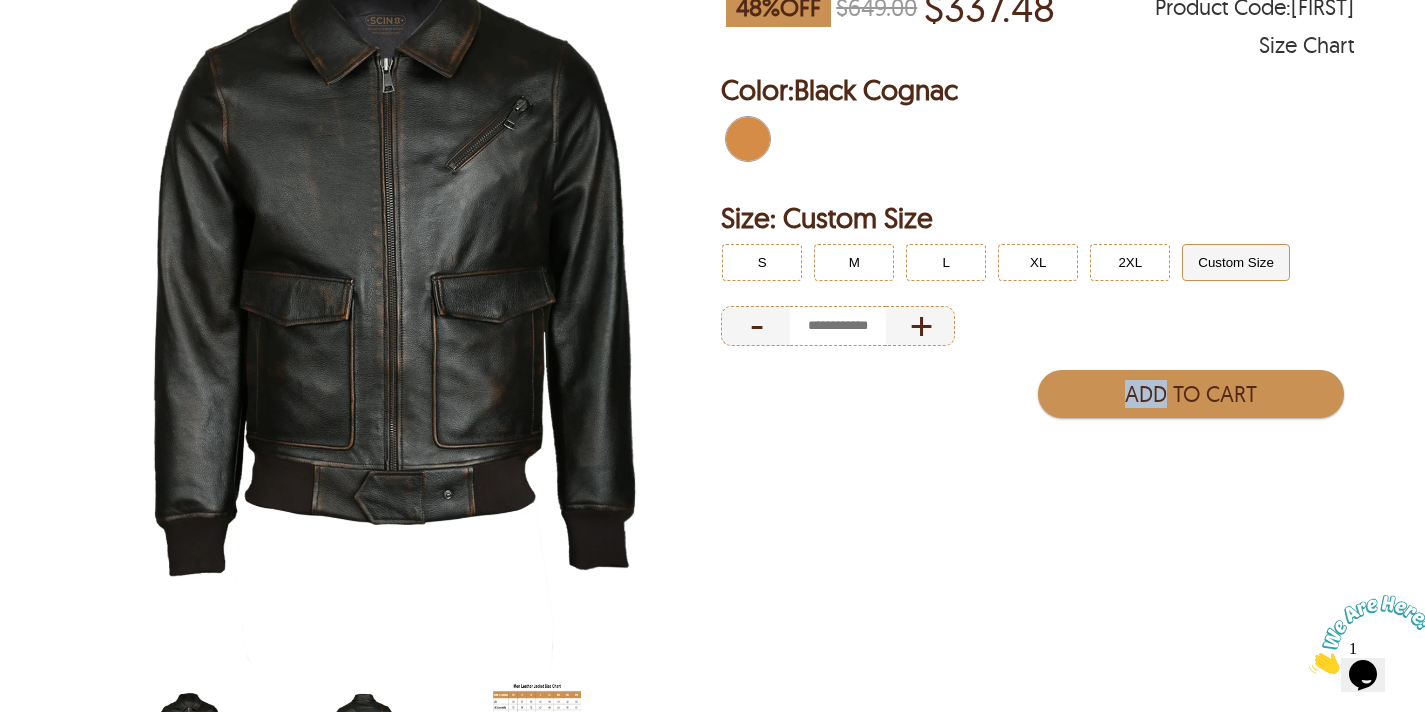 click on "Add to Cart" at bounding box center [1037, 394] 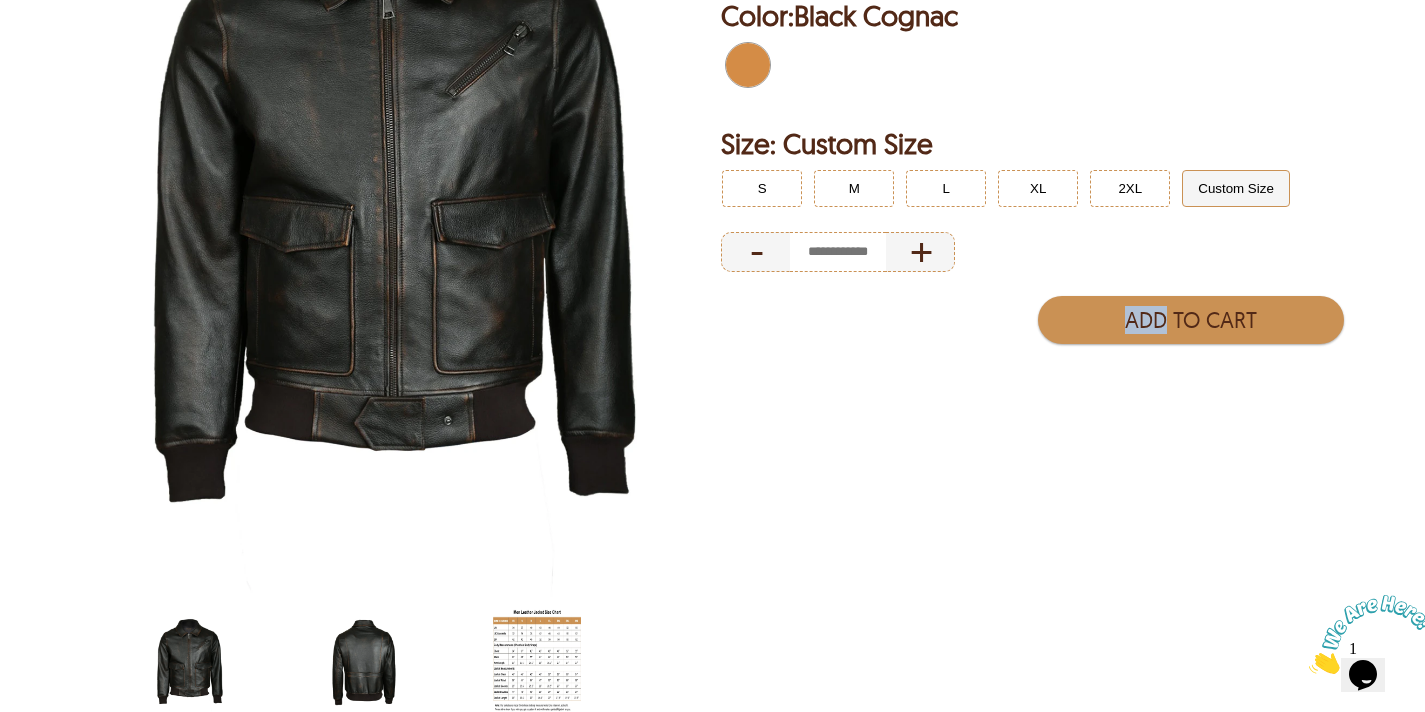 scroll, scrollTop: 403, scrollLeft: 0, axis: vertical 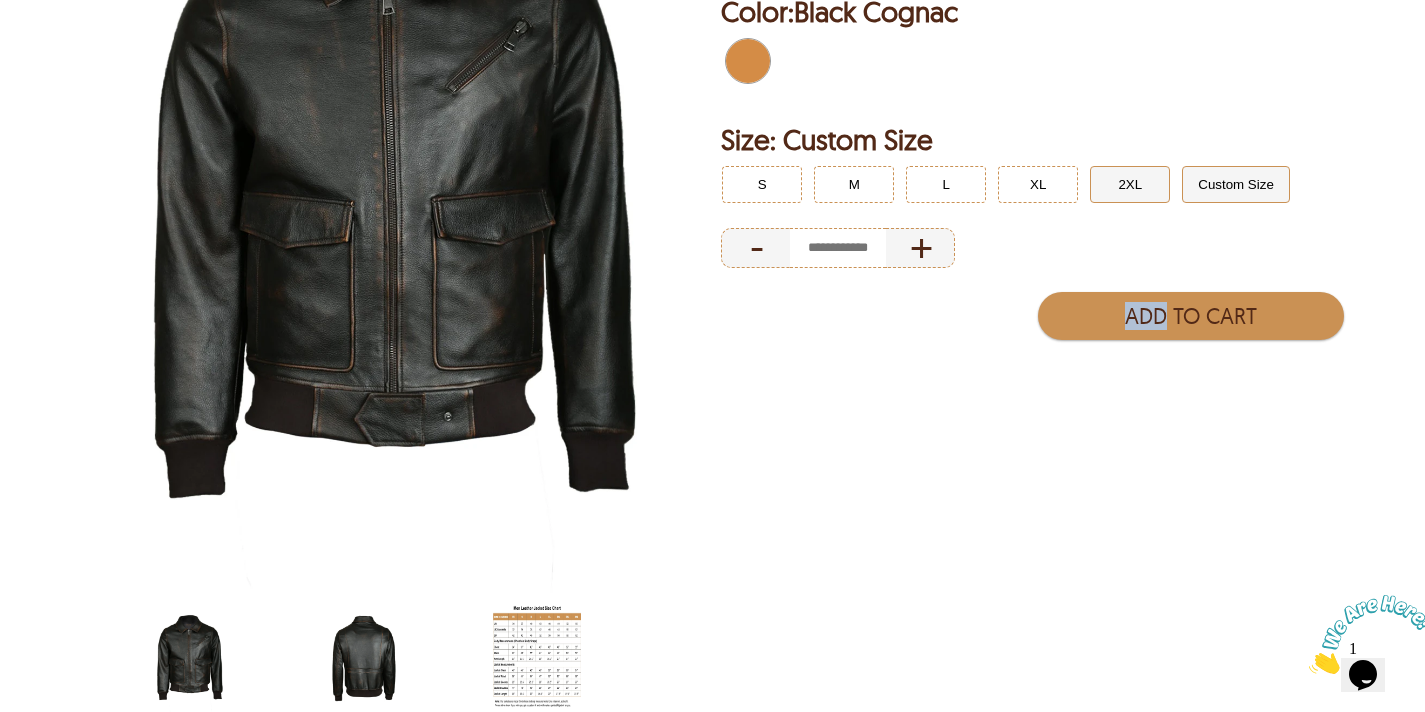 click on "2XL" at bounding box center [1130, 184] 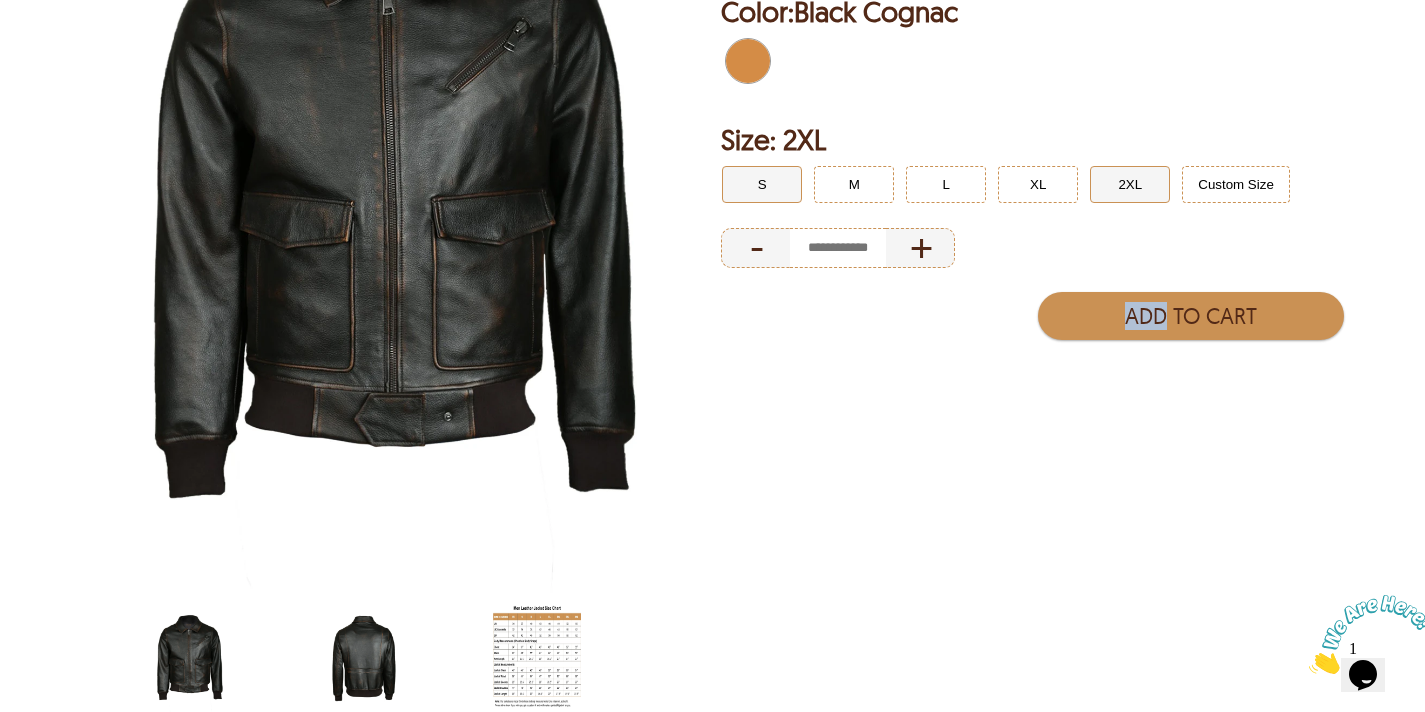 click on "S" at bounding box center [762, 184] 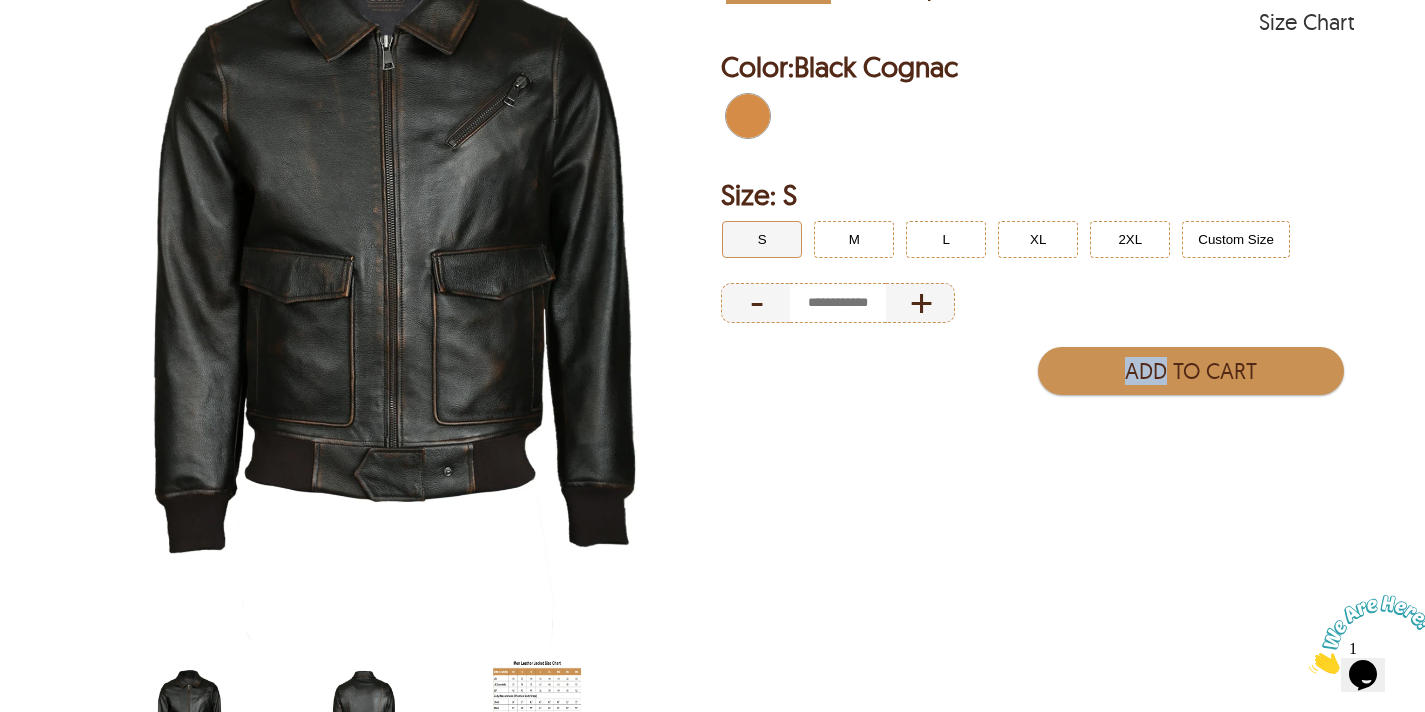 scroll, scrollTop: 347, scrollLeft: 0, axis: vertical 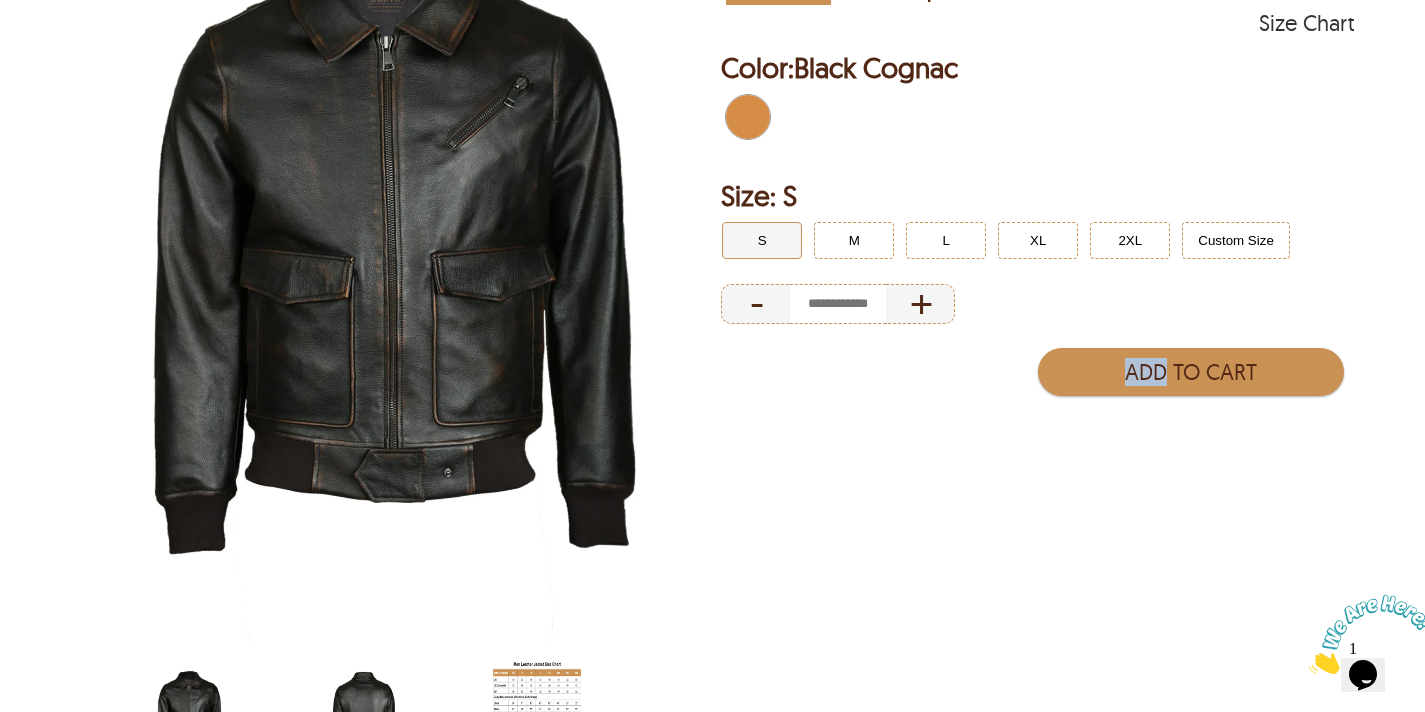 click at bounding box center [537, 714] 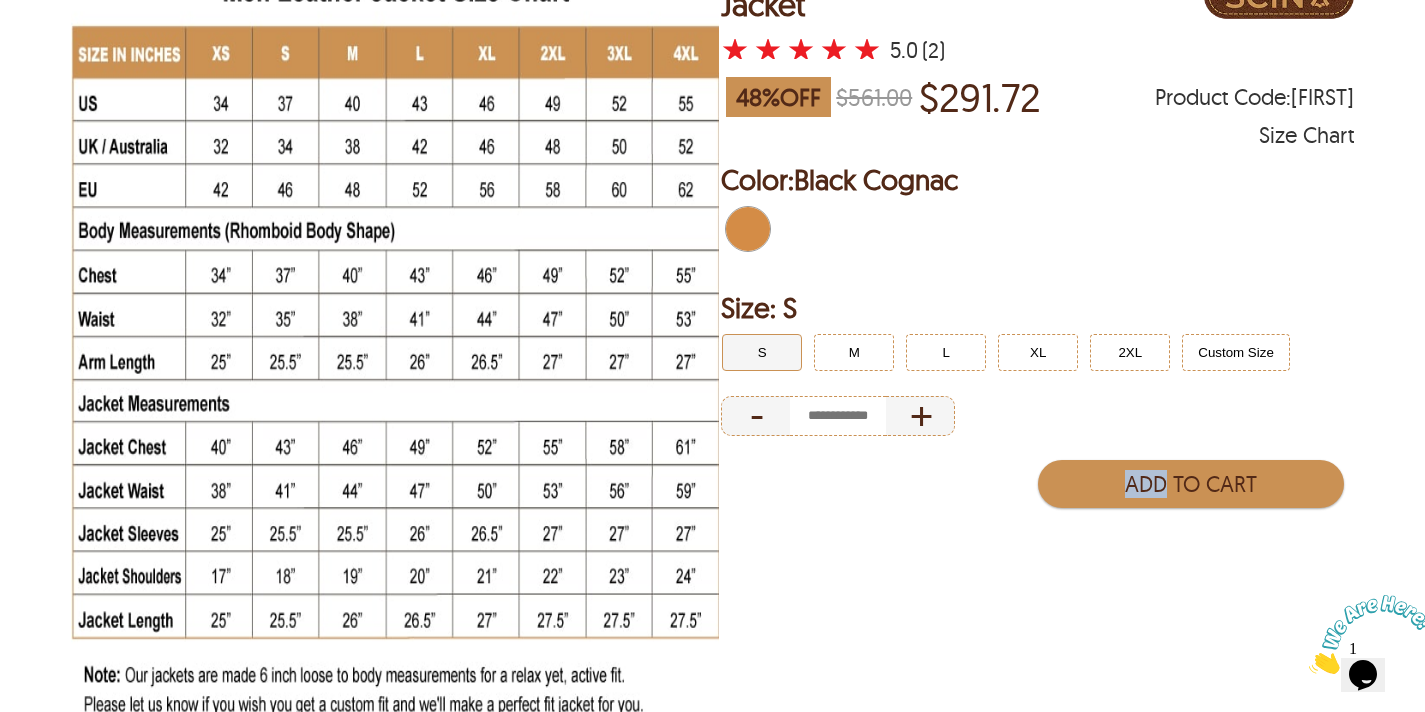 scroll, scrollTop: 233, scrollLeft: 0, axis: vertical 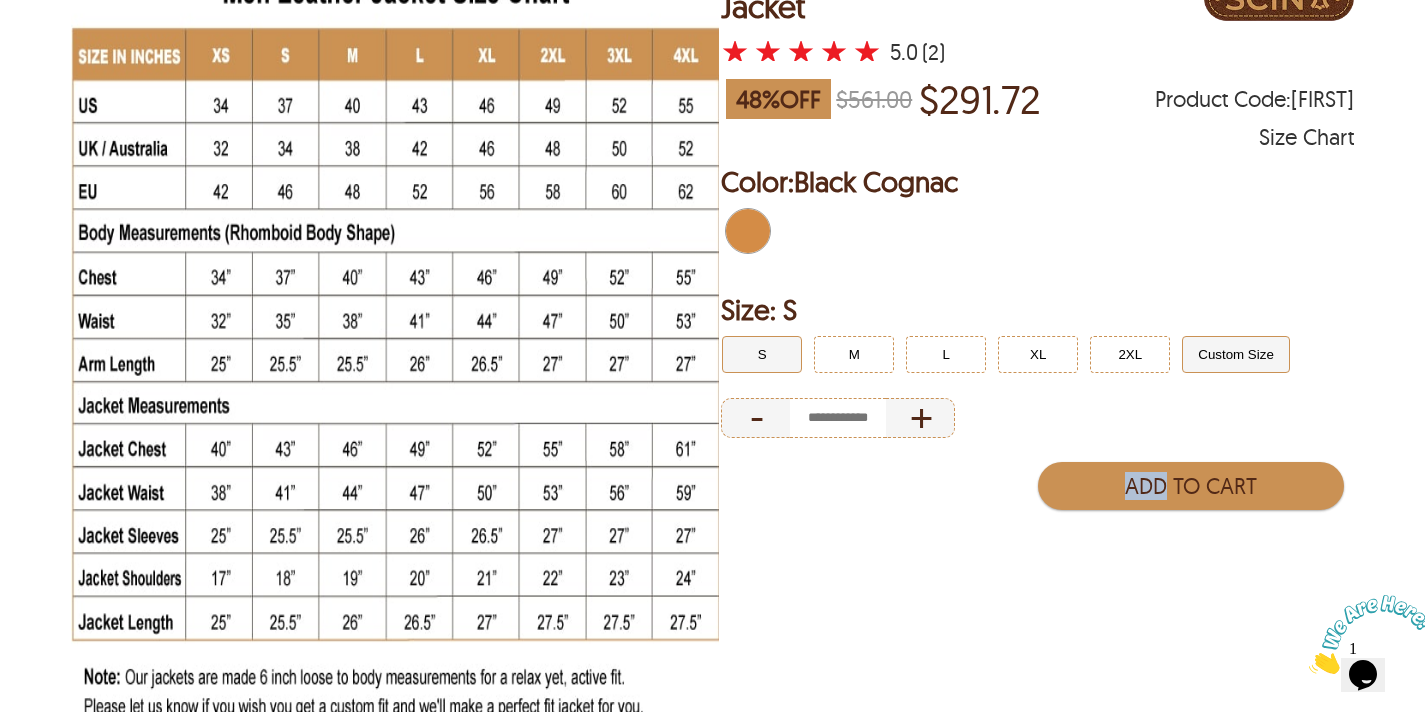 click on "Custom Size" at bounding box center [1236, 354] 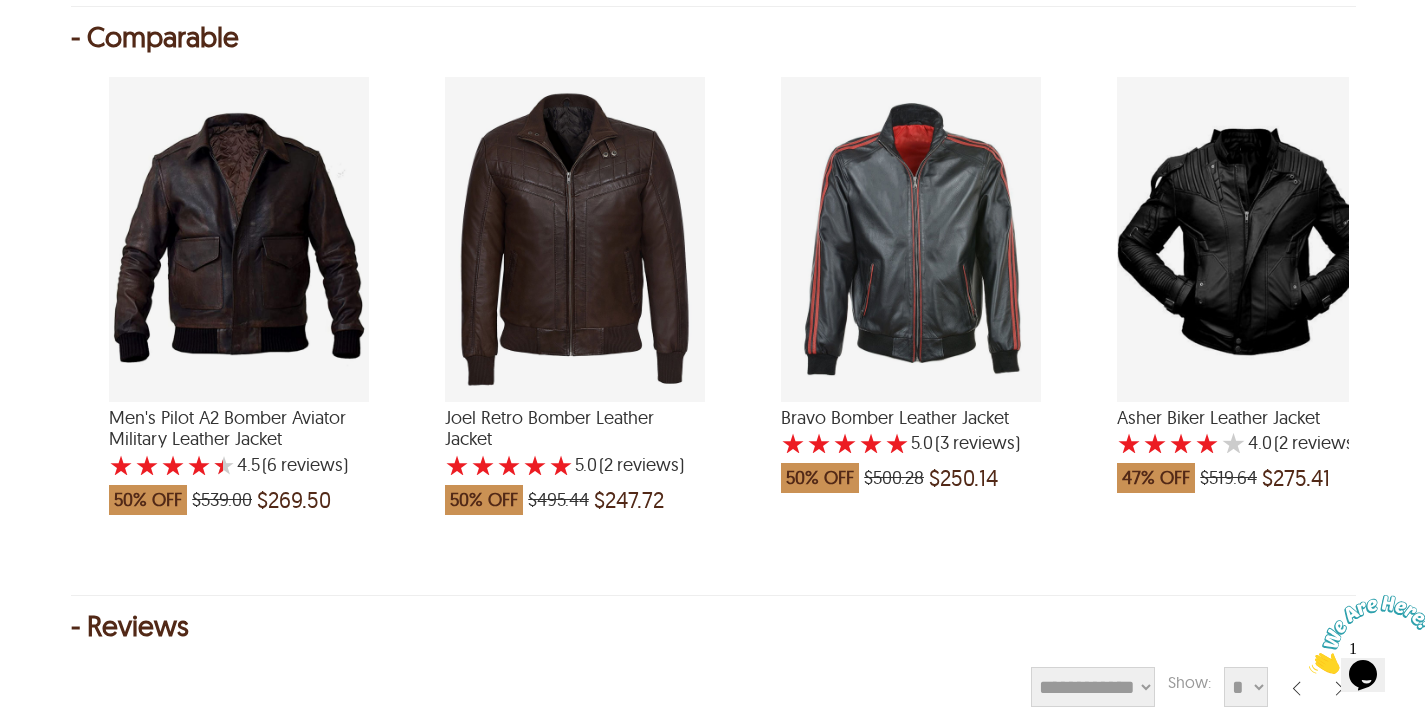 scroll, scrollTop: 2377, scrollLeft: 0, axis: vertical 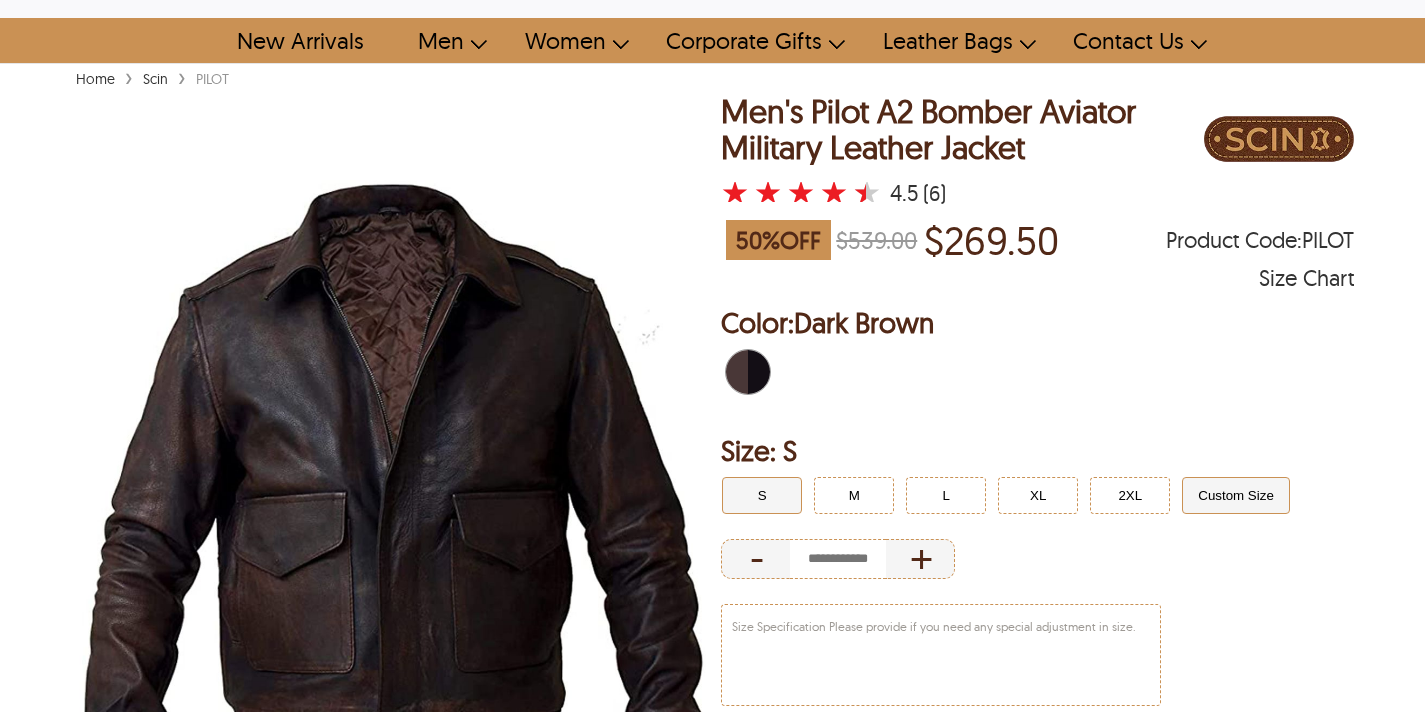 click on "Custom Size" at bounding box center (1236, 495) 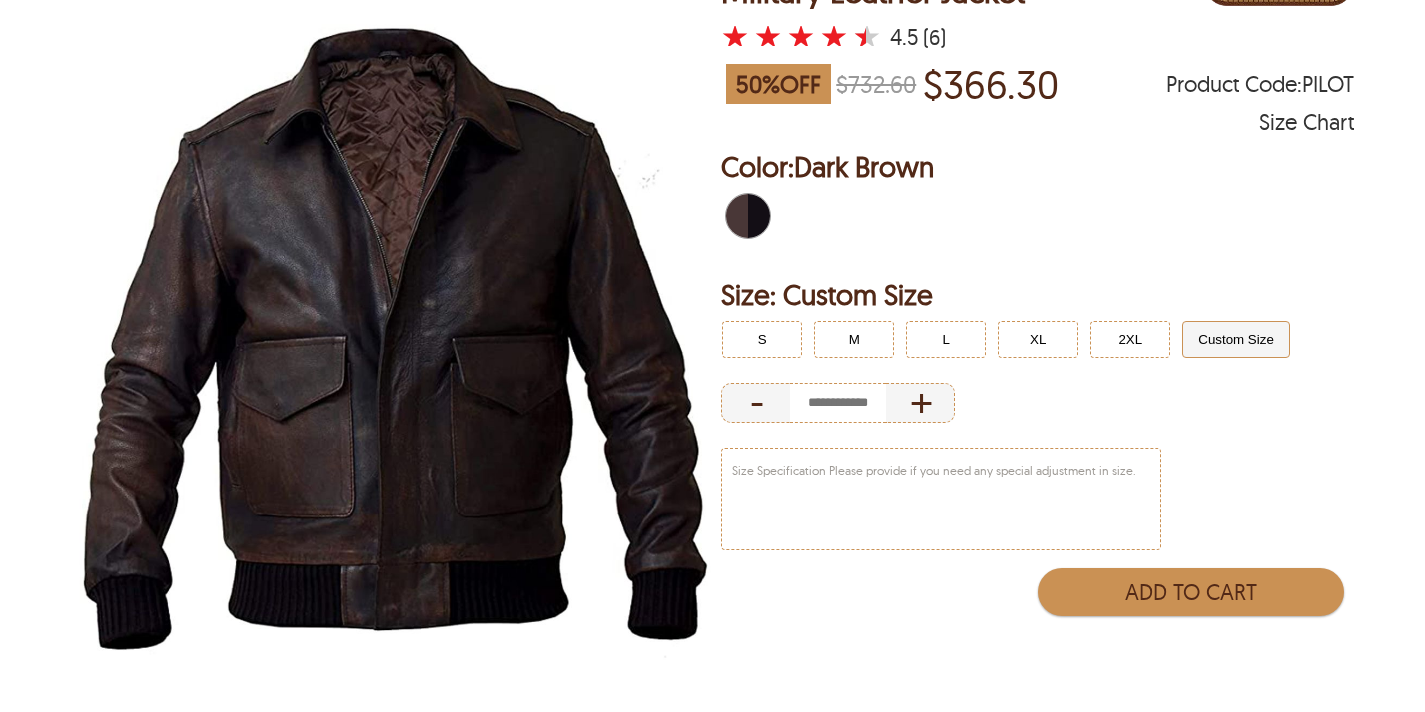 scroll, scrollTop: 251, scrollLeft: 0, axis: vertical 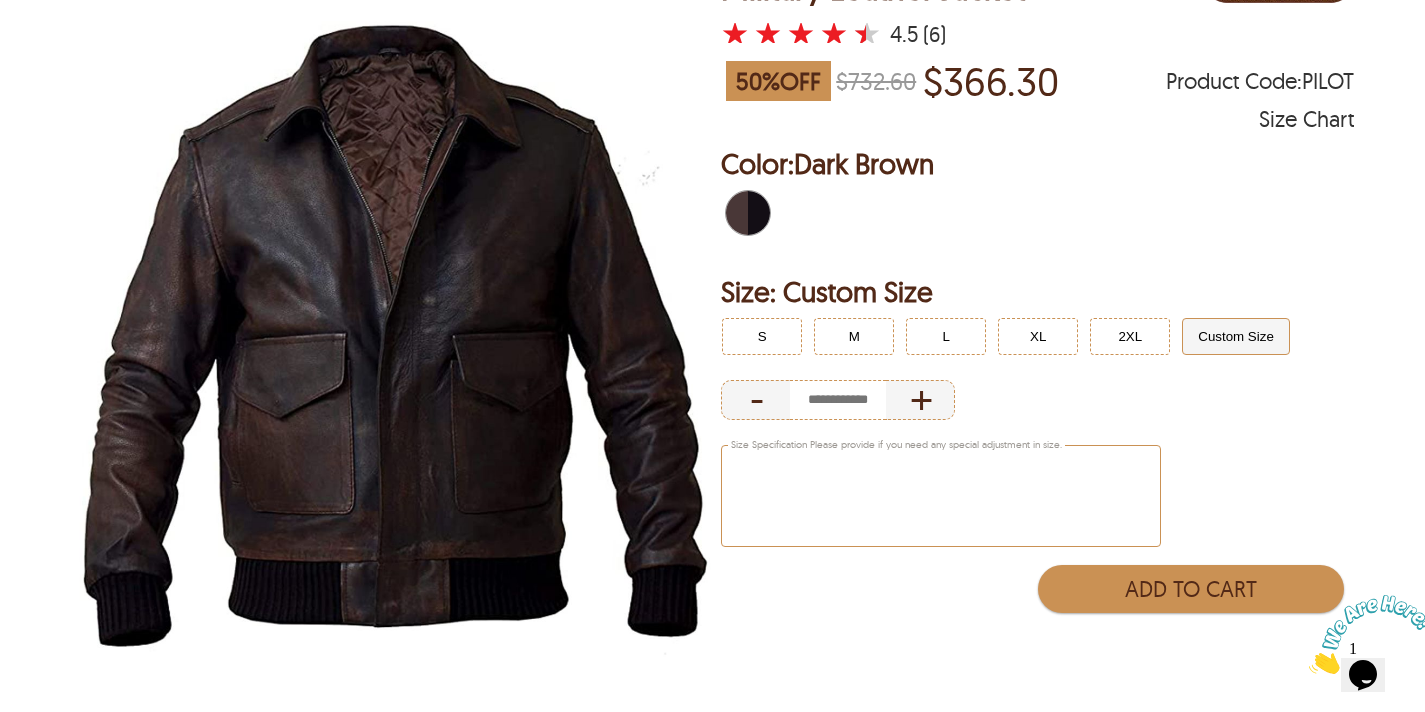 click at bounding box center (941, 496) 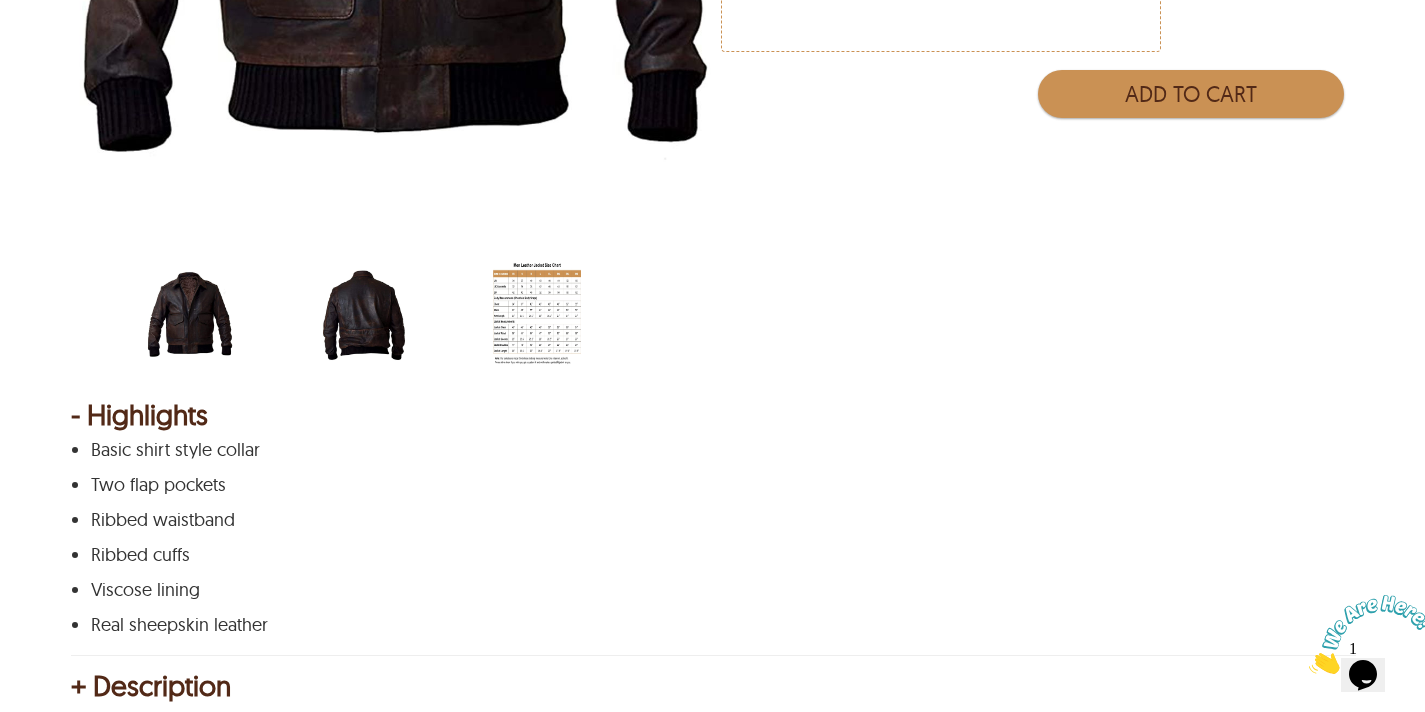 scroll, scrollTop: 933, scrollLeft: 0, axis: vertical 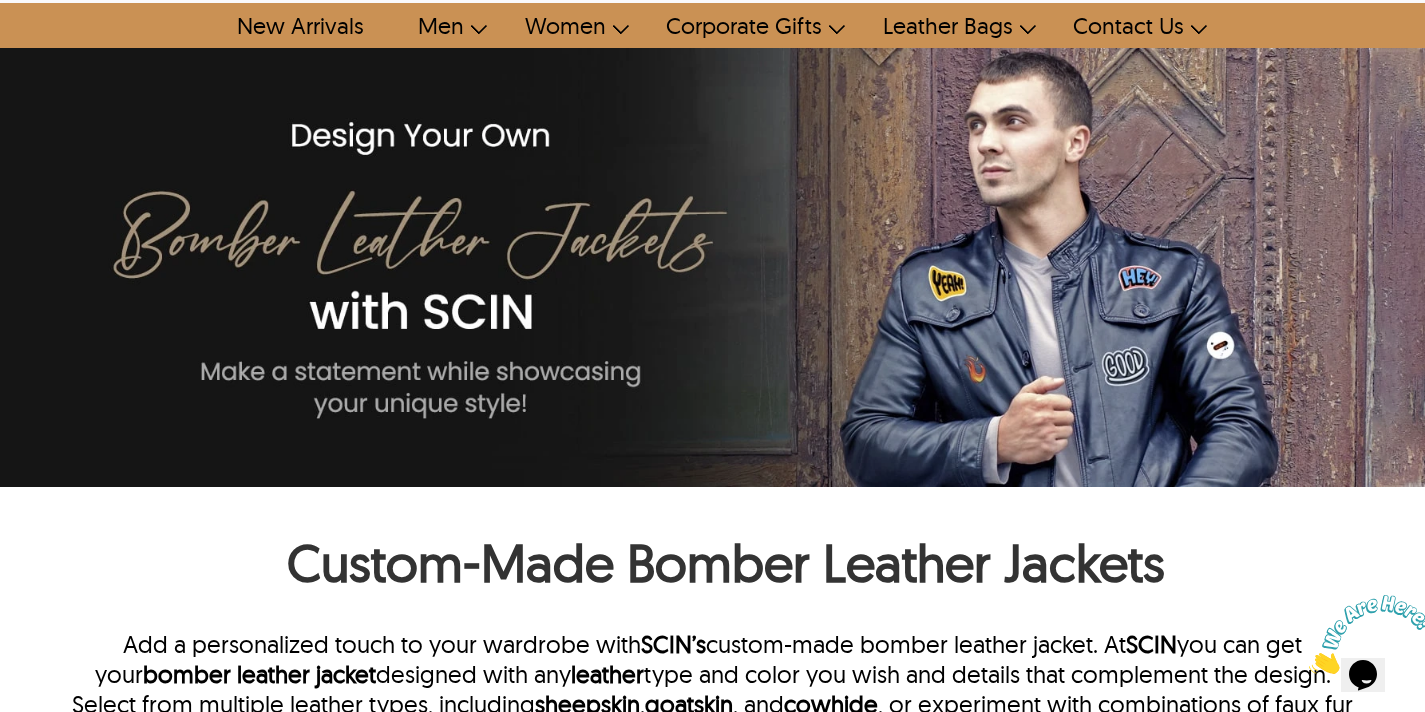 type on "******" 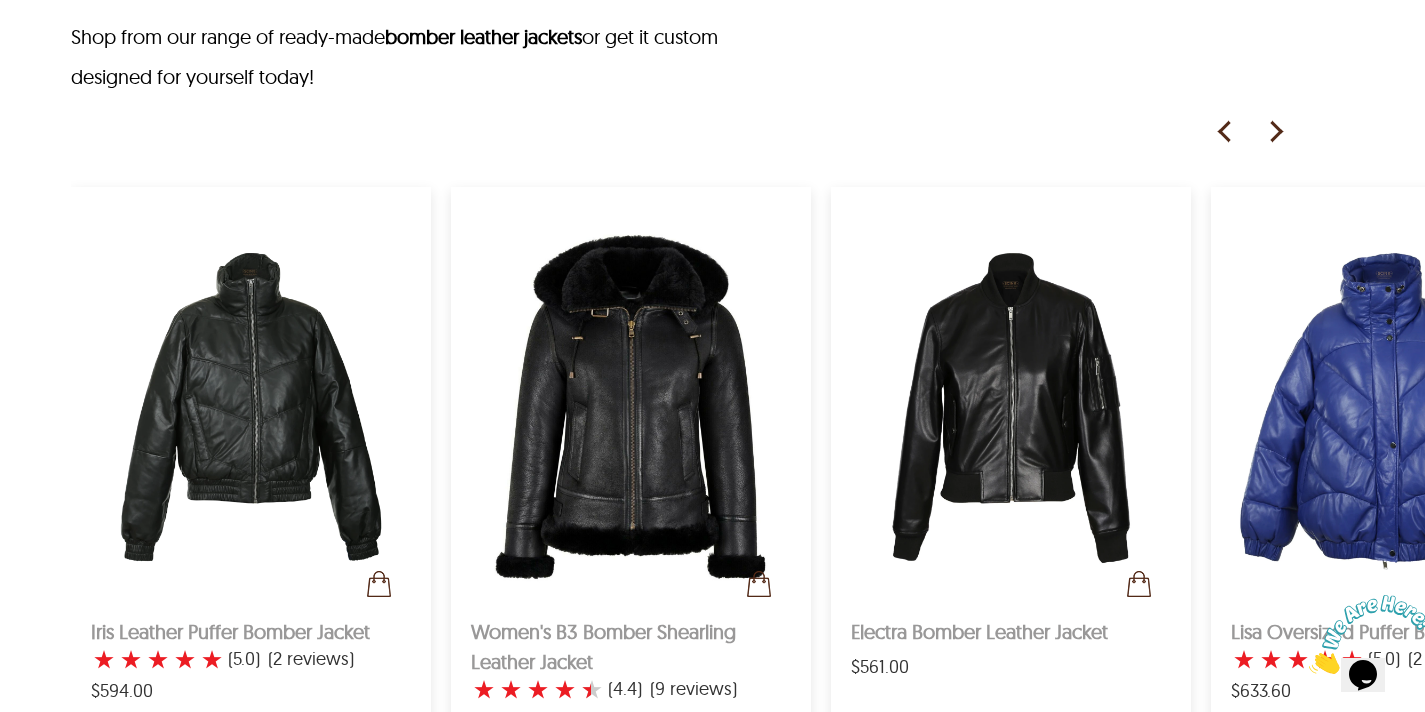 scroll, scrollTop: 1103, scrollLeft: 0, axis: vertical 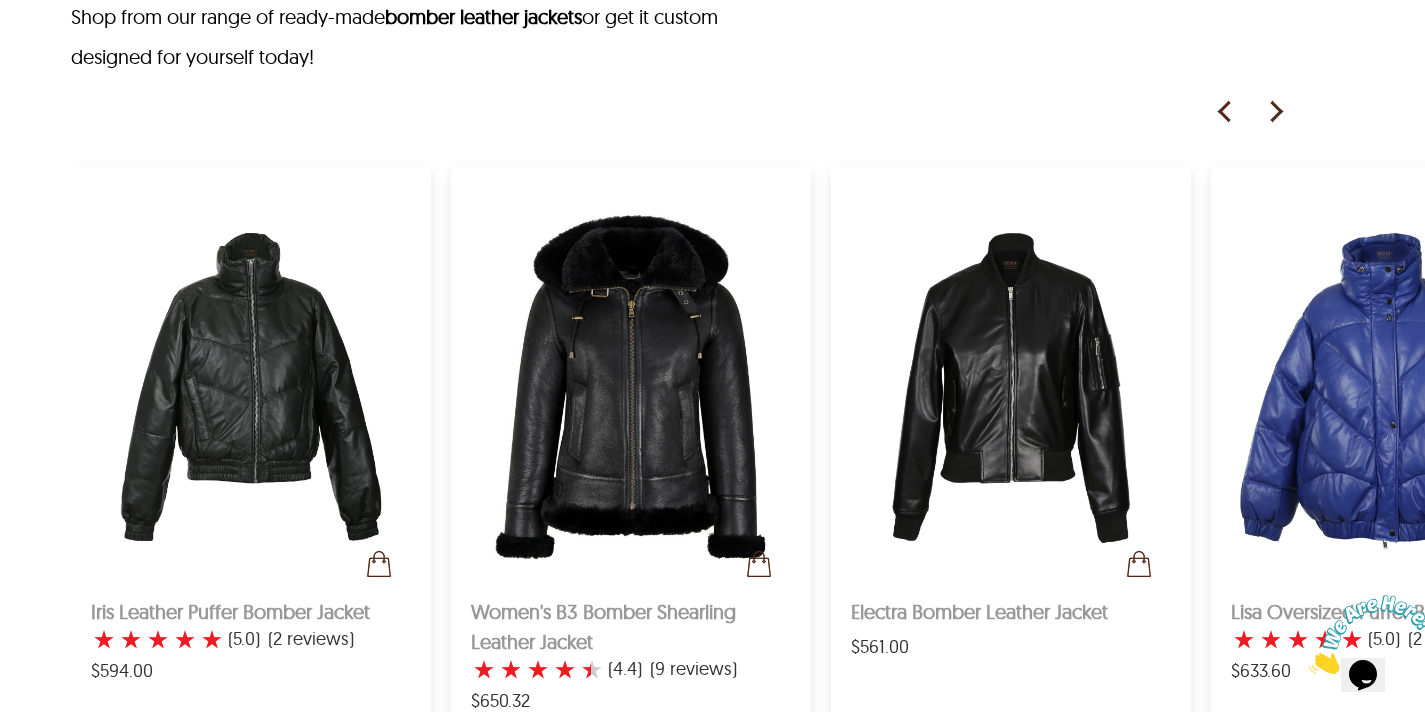 click at bounding box center [1275, 112] 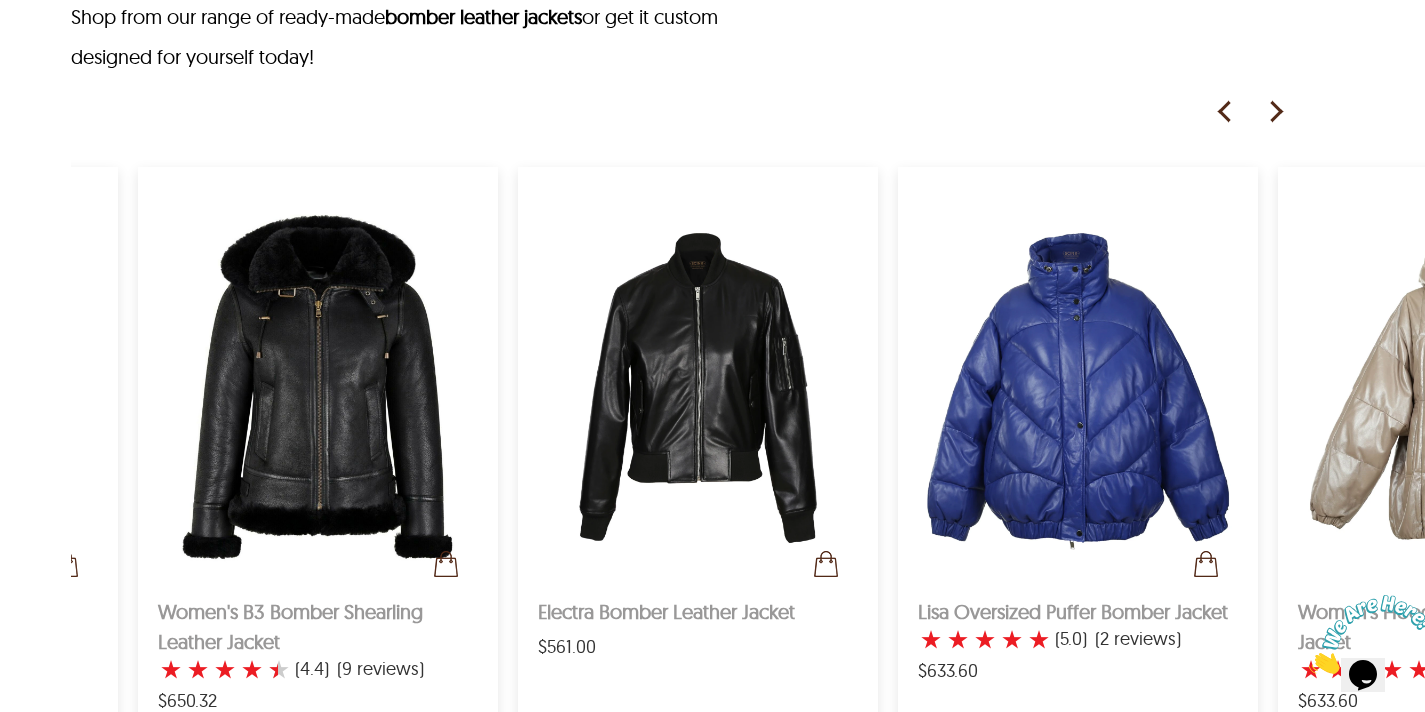 scroll, scrollTop: 0, scrollLeft: 340, axis: horizontal 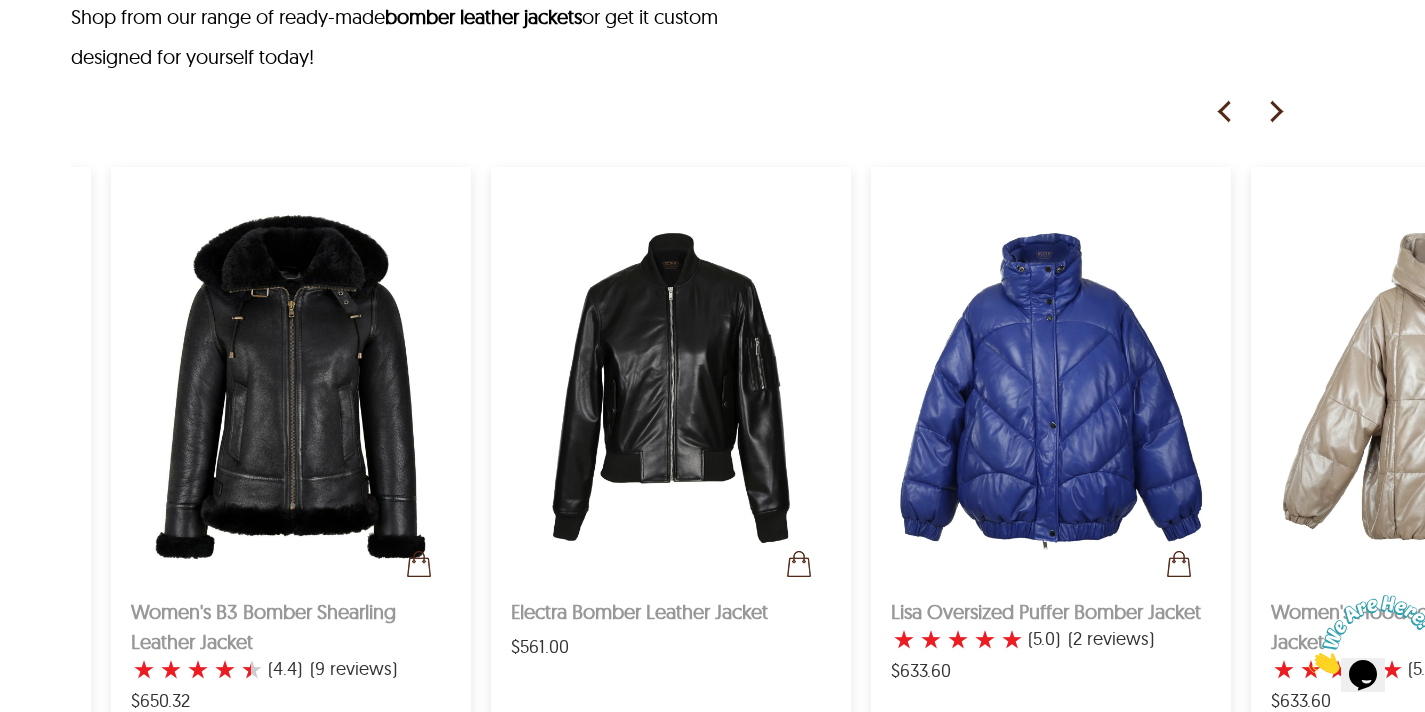 click at bounding box center (1275, 112) 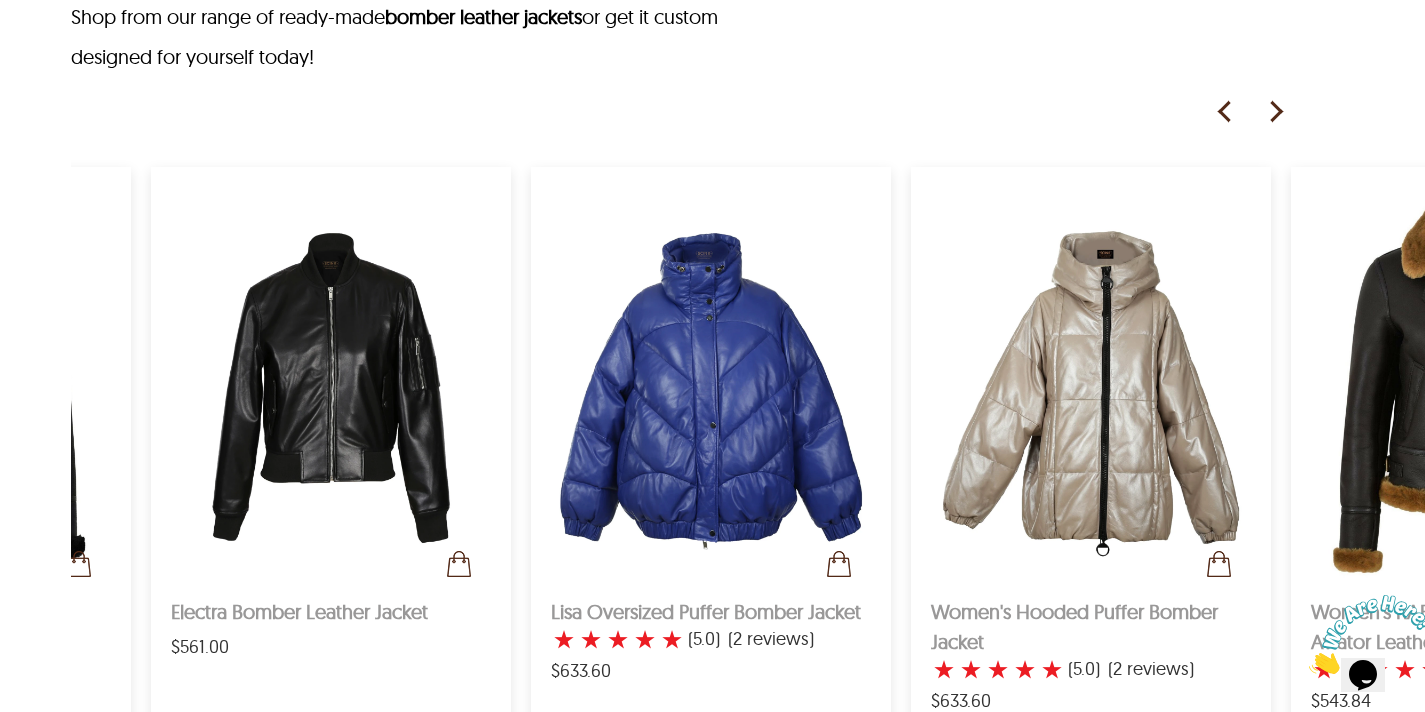 click at bounding box center [1275, 112] 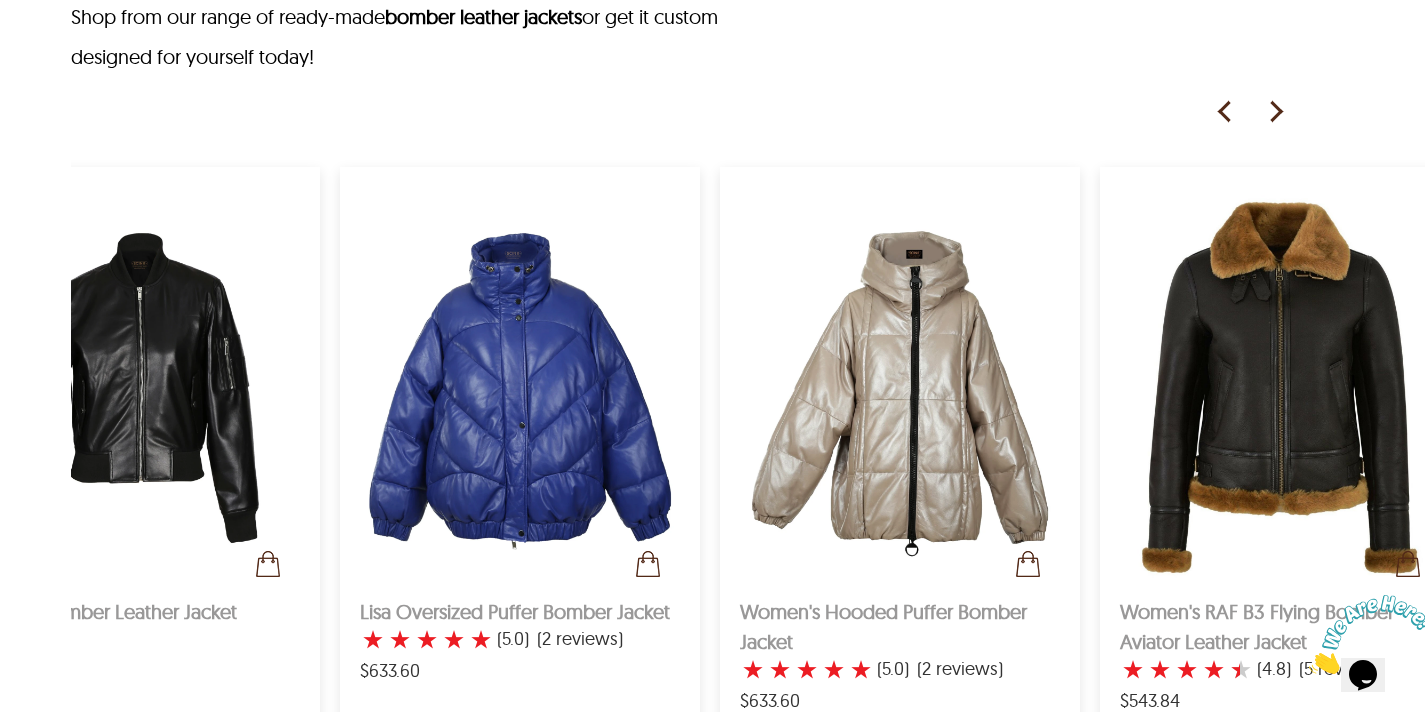 click at bounding box center [1275, 112] 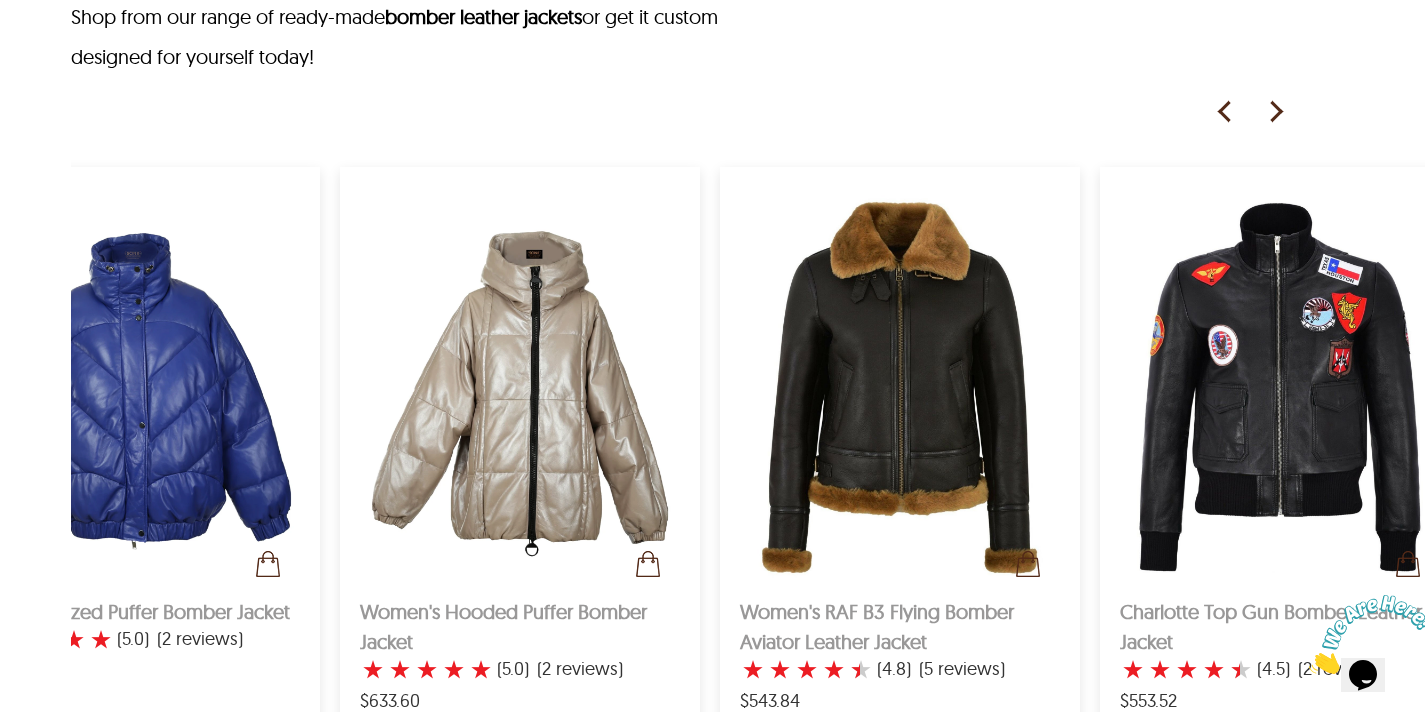 scroll, scrollTop: 0, scrollLeft: 1286, axis: horizontal 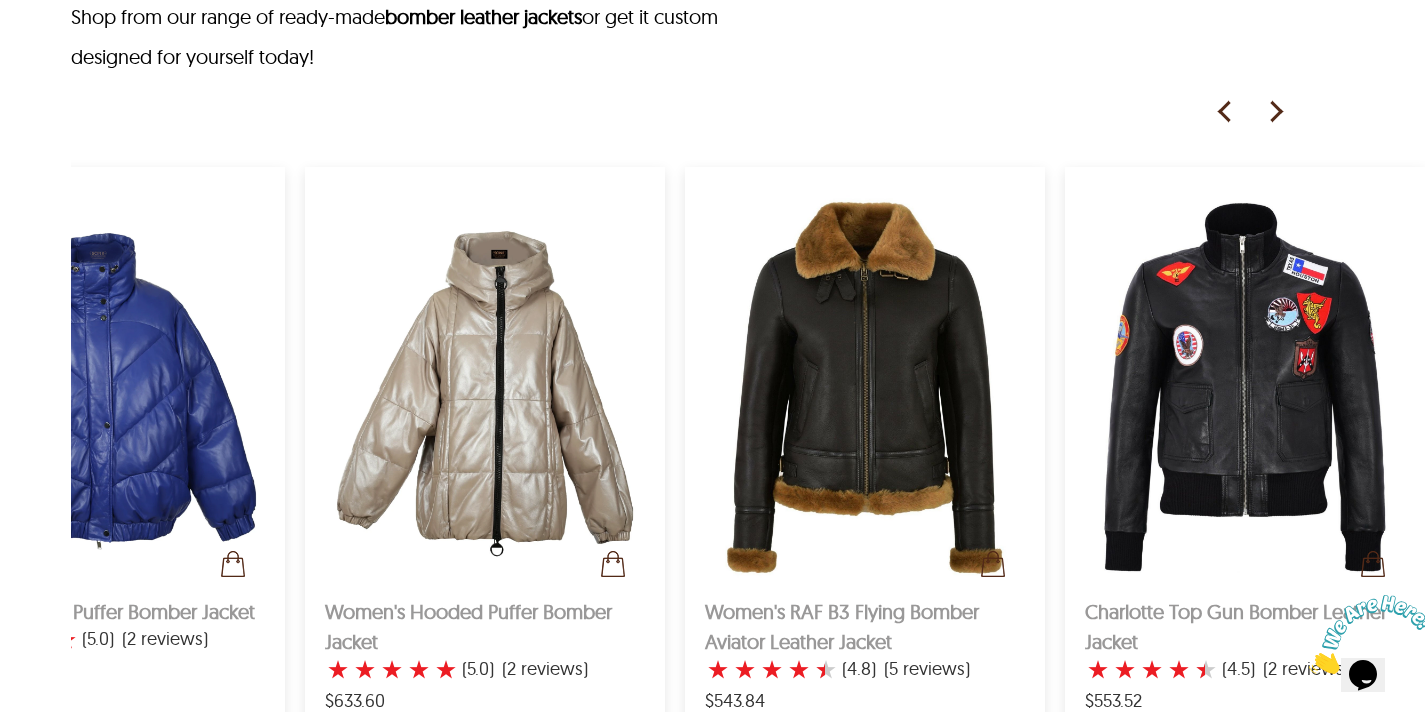 click at bounding box center [1275, 112] 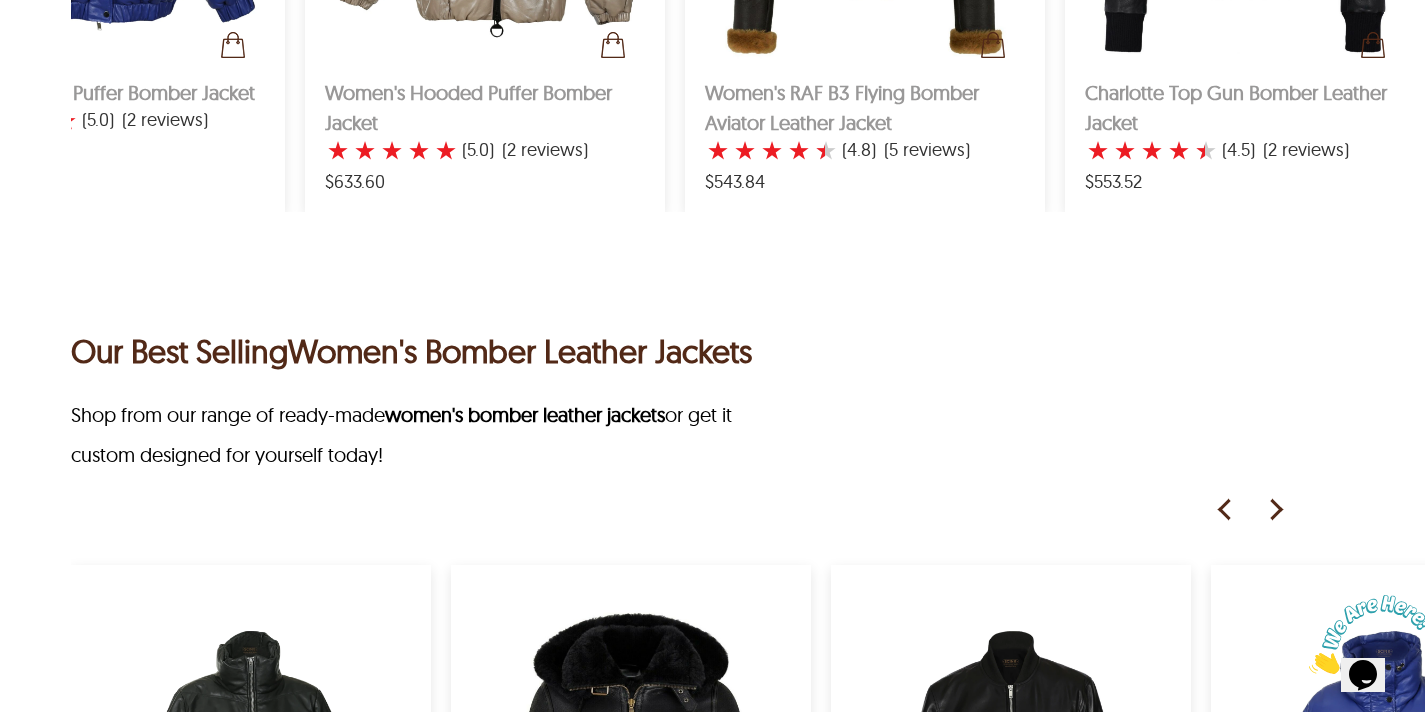 scroll, scrollTop: 1968, scrollLeft: 0, axis: vertical 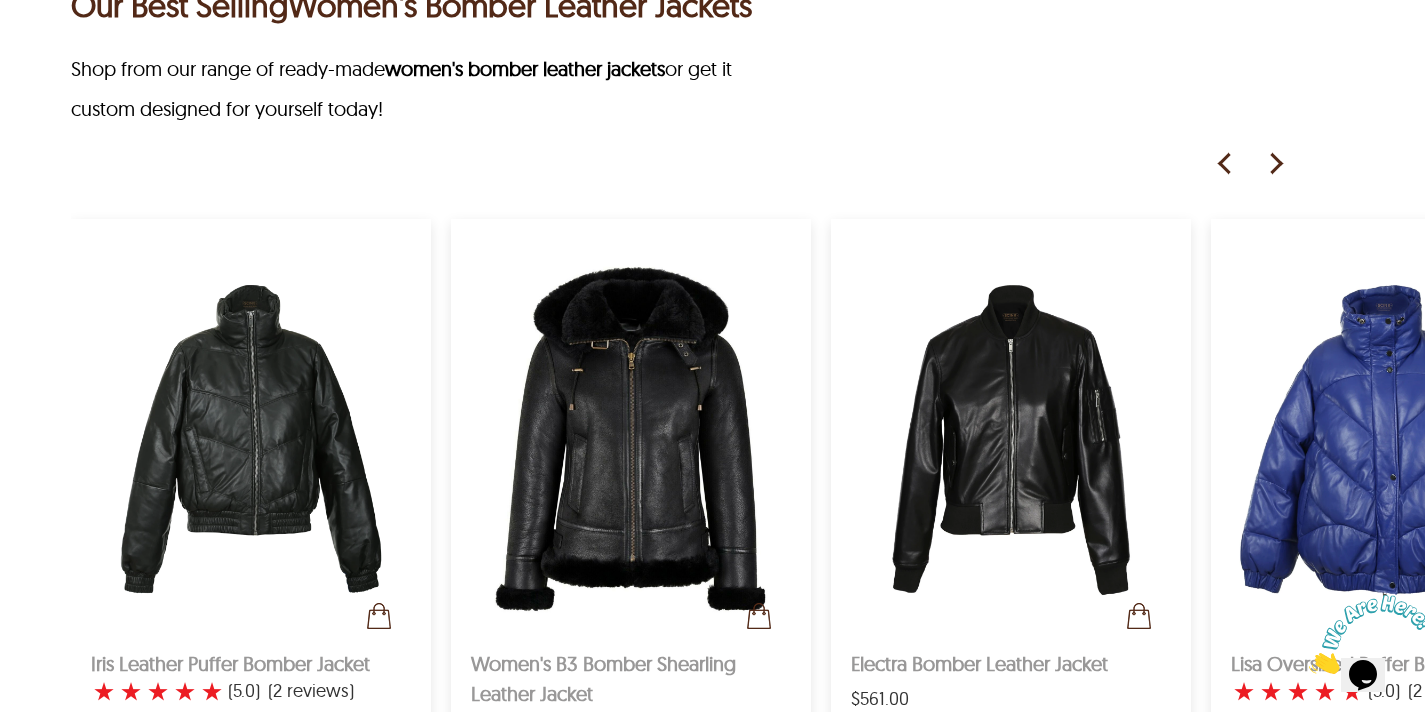 click at bounding box center [1275, -753] 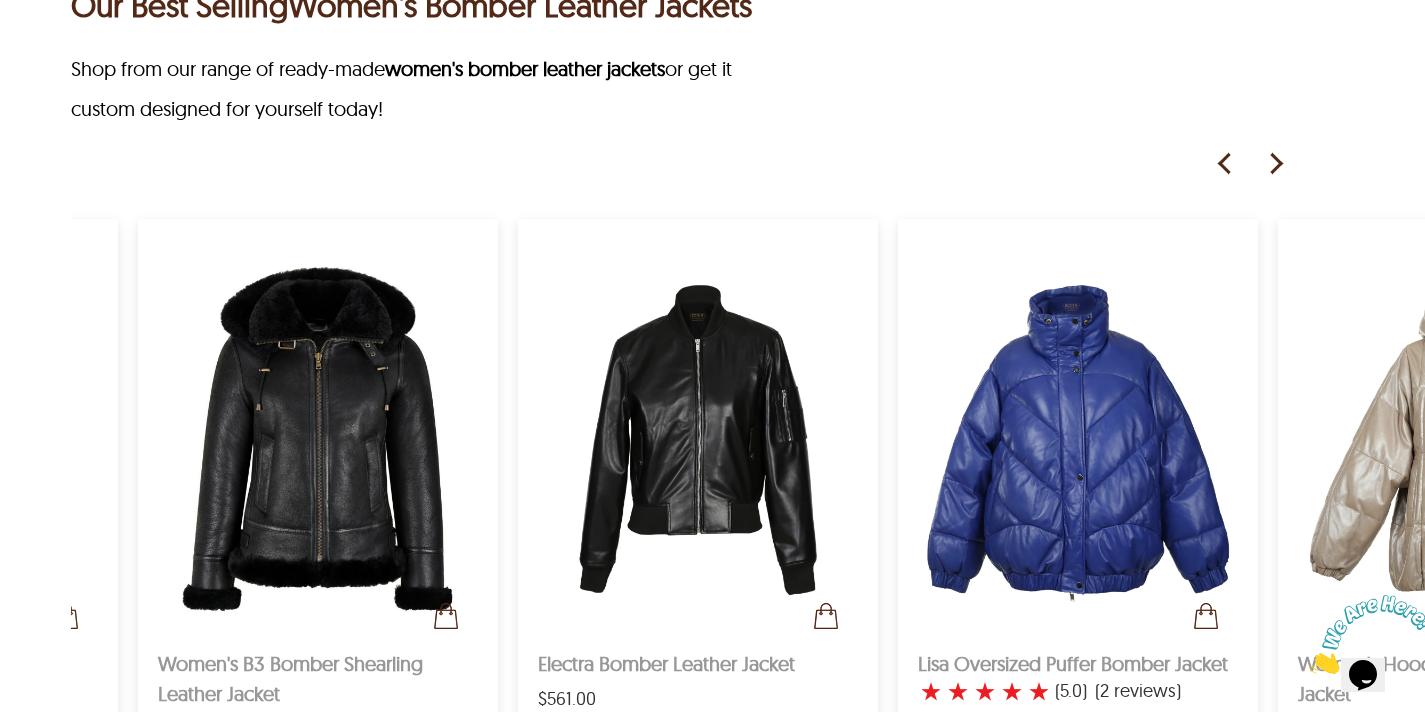 click at bounding box center (1275, -753) 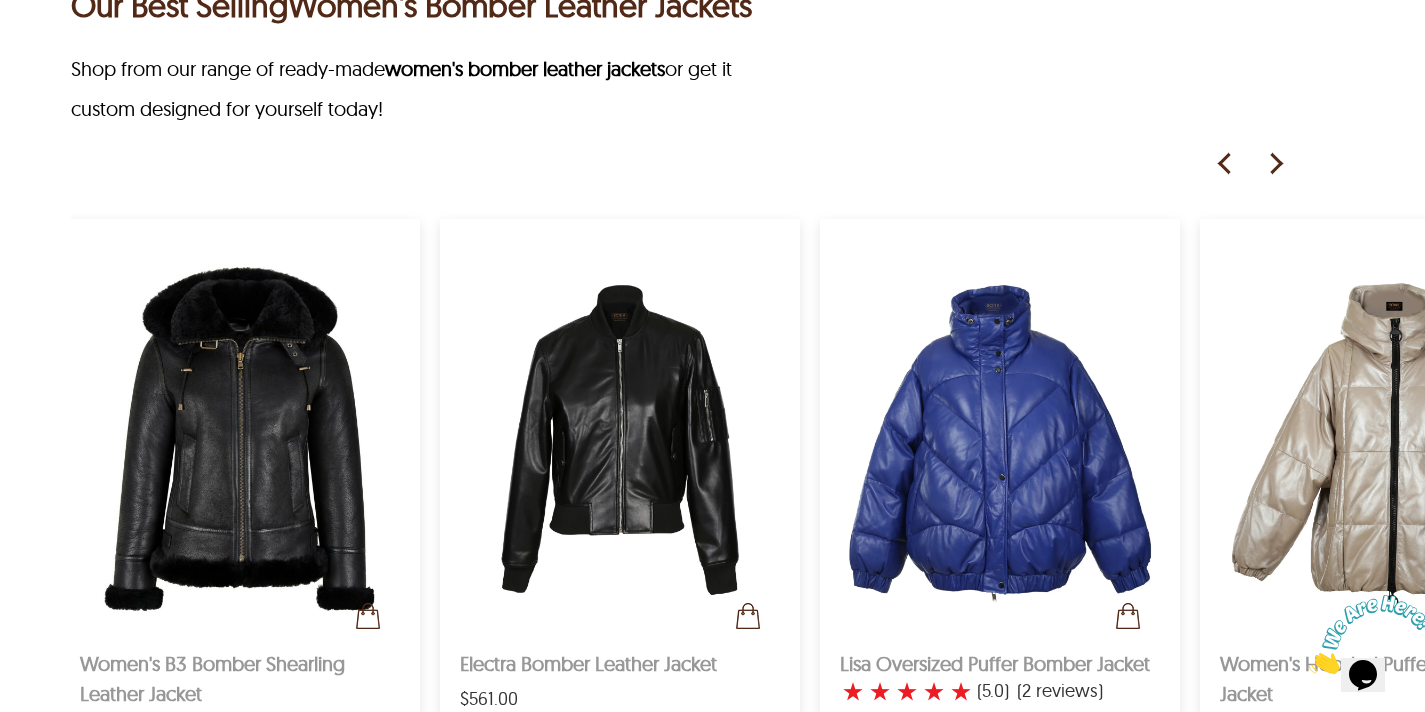 click at bounding box center [1275, -753] 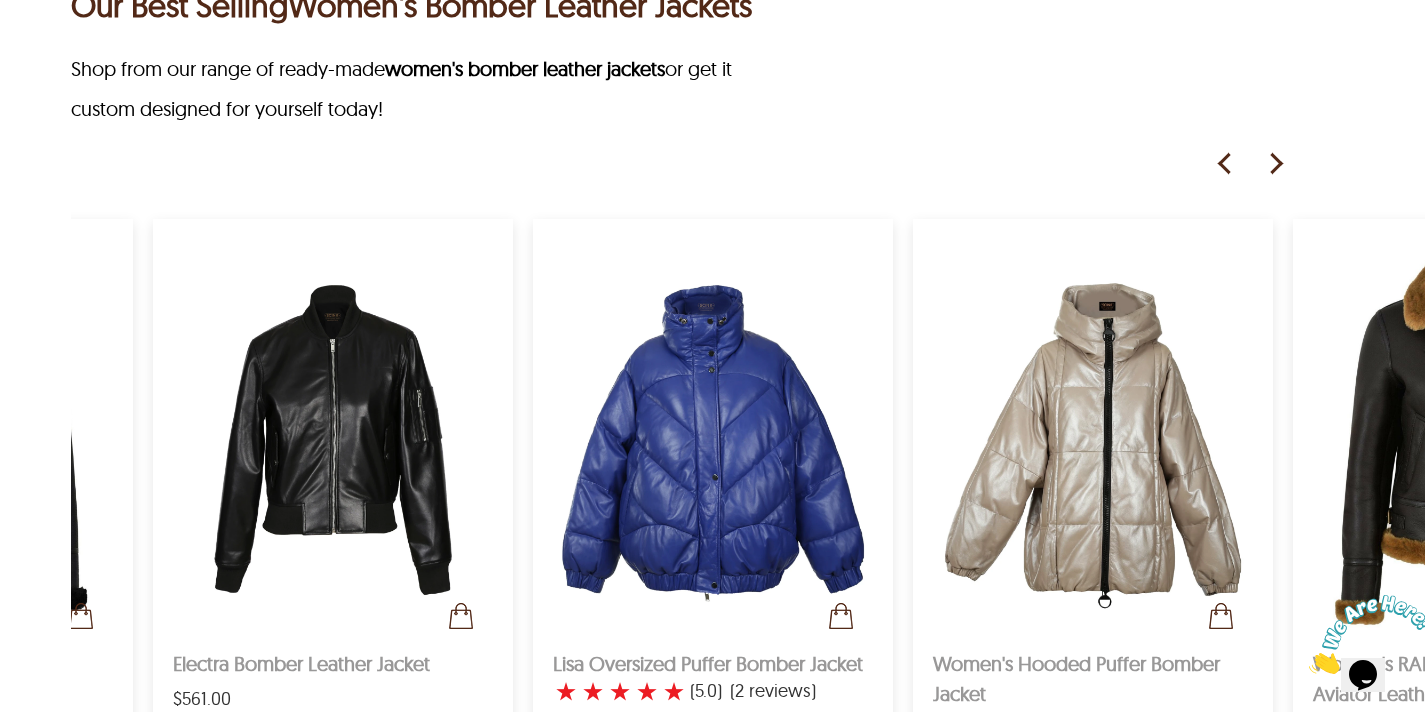 scroll, scrollTop: 0, scrollLeft: 760, axis: horizontal 